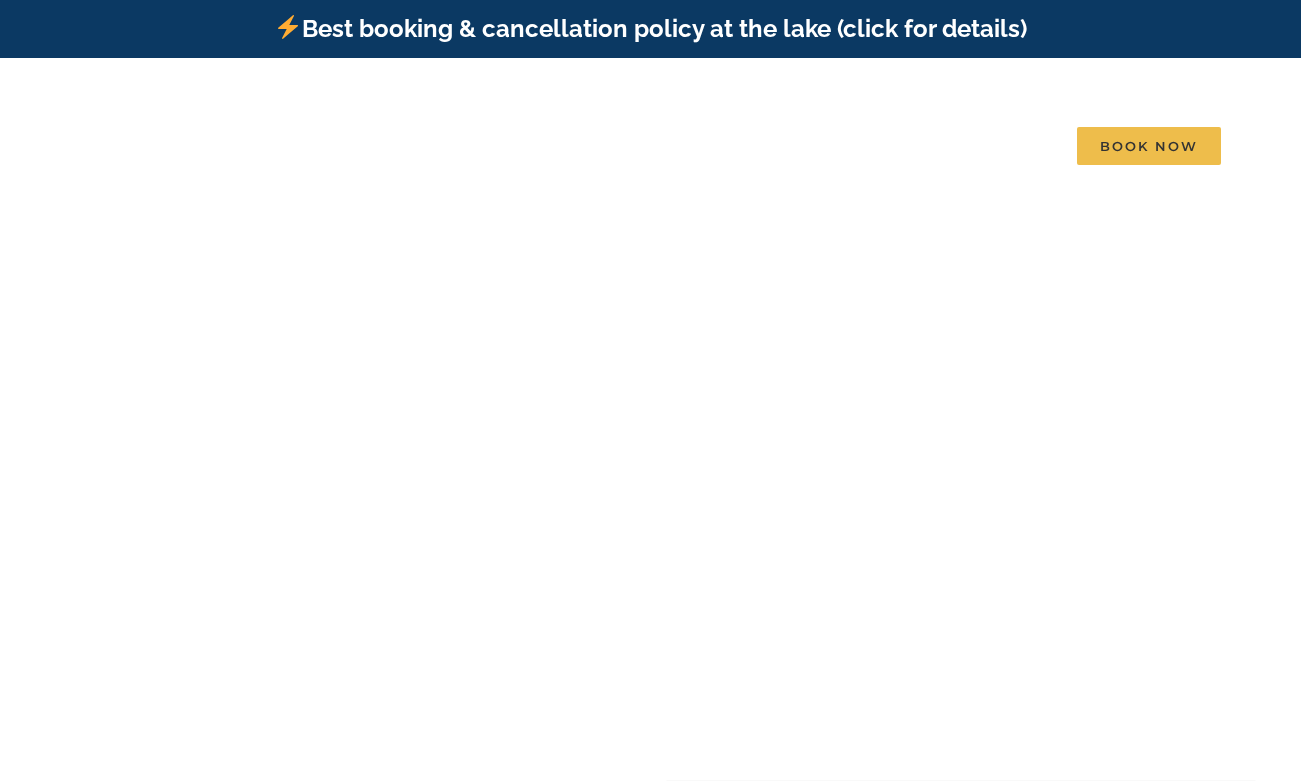scroll, scrollTop: 0, scrollLeft: 0, axis: both 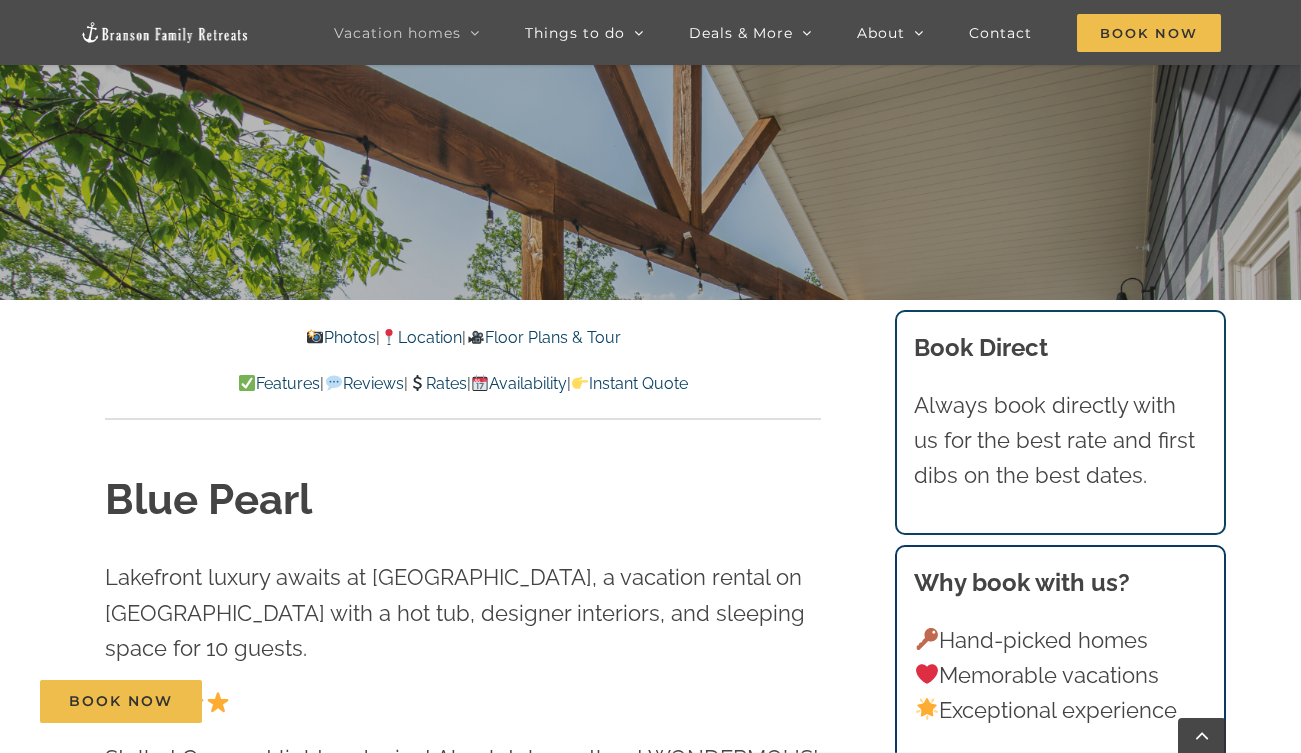 click on "Availability" at bounding box center [519, 383] 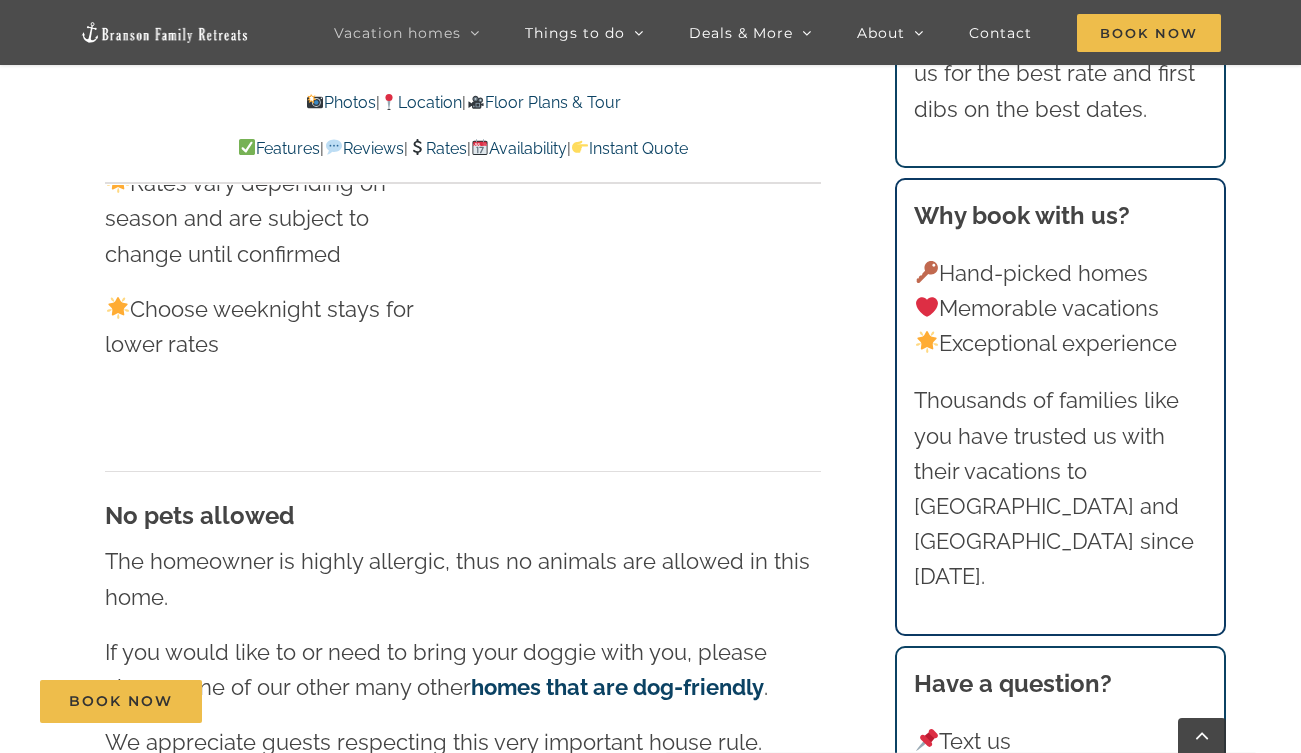 scroll, scrollTop: 10454, scrollLeft: 0, axis: vertical 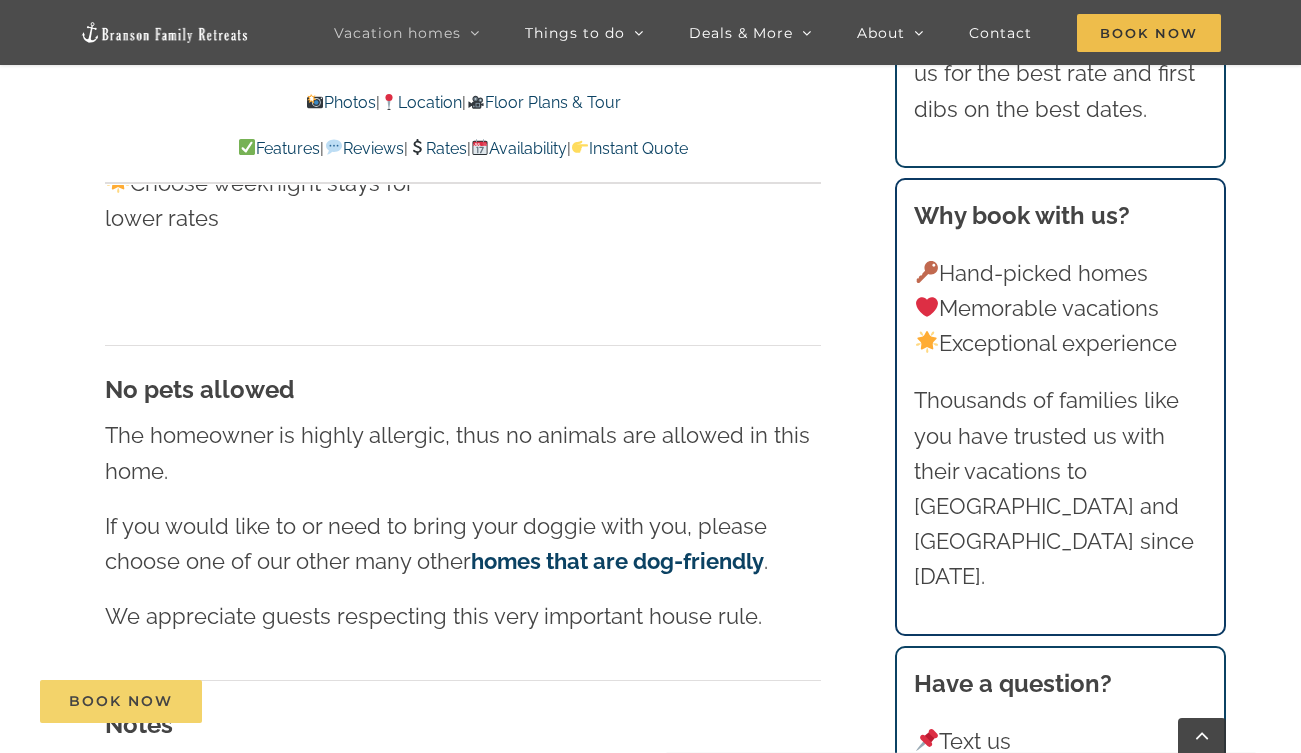 click on "Book Now" at bounding box center (121, 701) 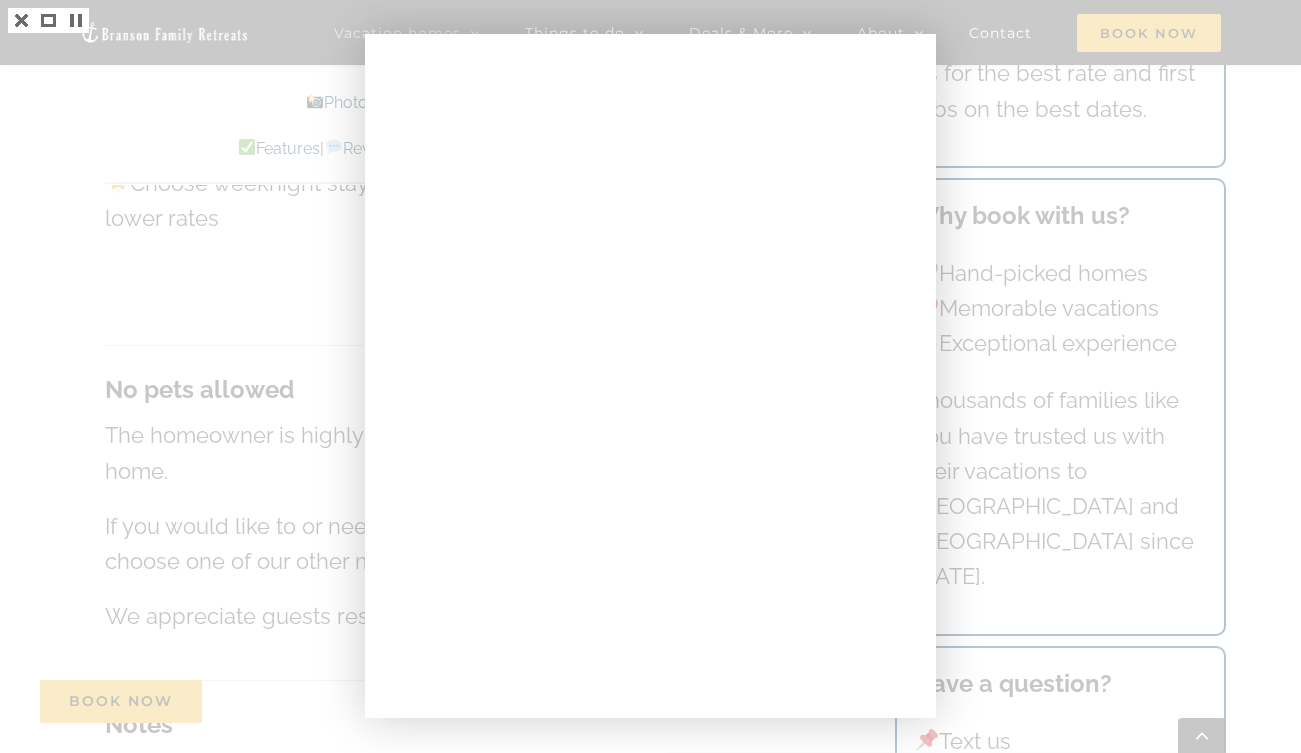 click at bounding box center (650, 376) 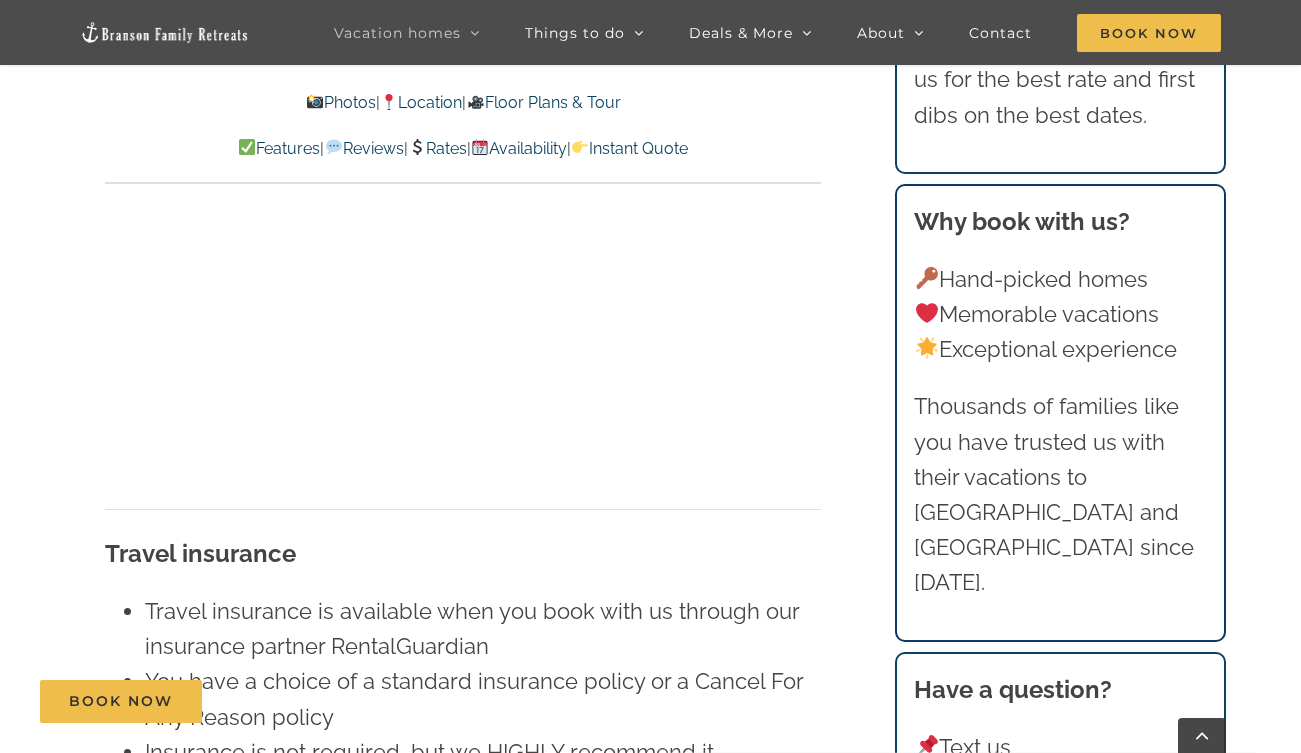 scroll, scrollTop: 11751, scrollLeft: 0, axis: vertical 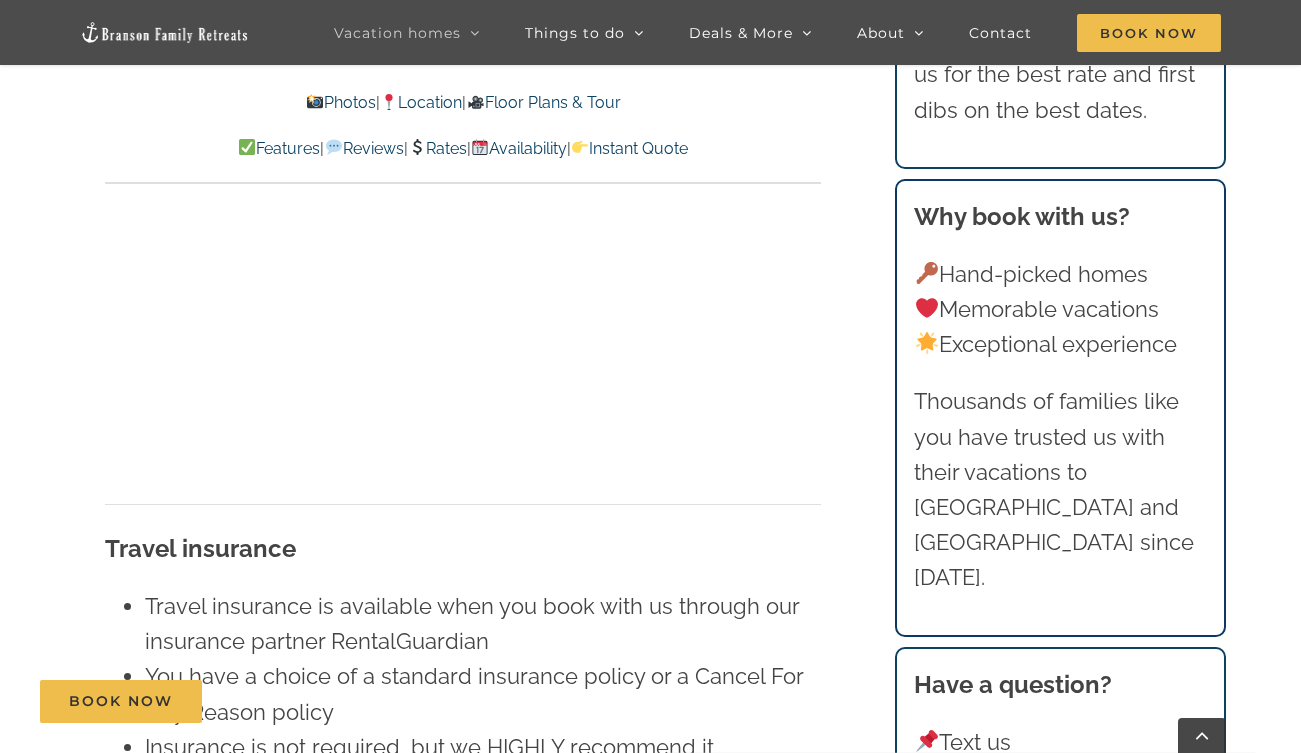 click on "Floor Plans & Tour" at bounding box center [543, 102] 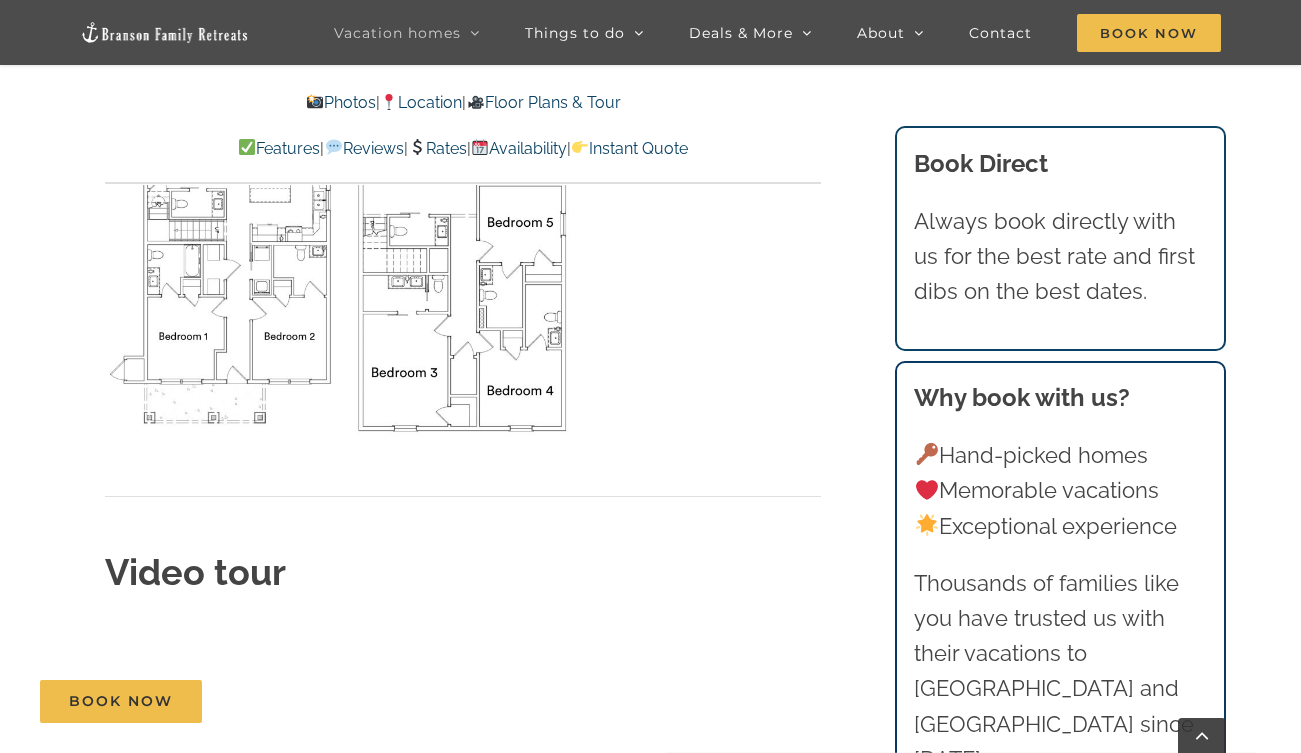 scroll, scrollTop: 5485, scrollLeft: 0, axis: vertical 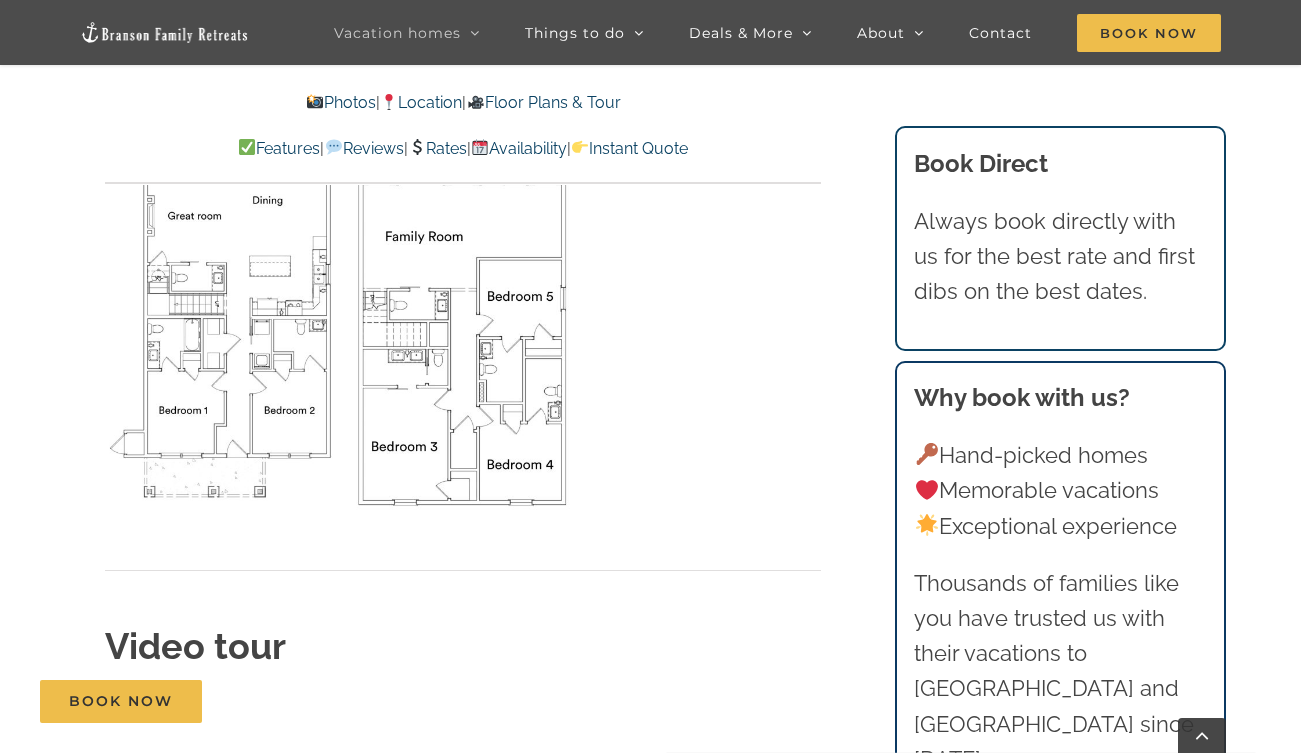click on "Photos" at bounding box center (341, 102) 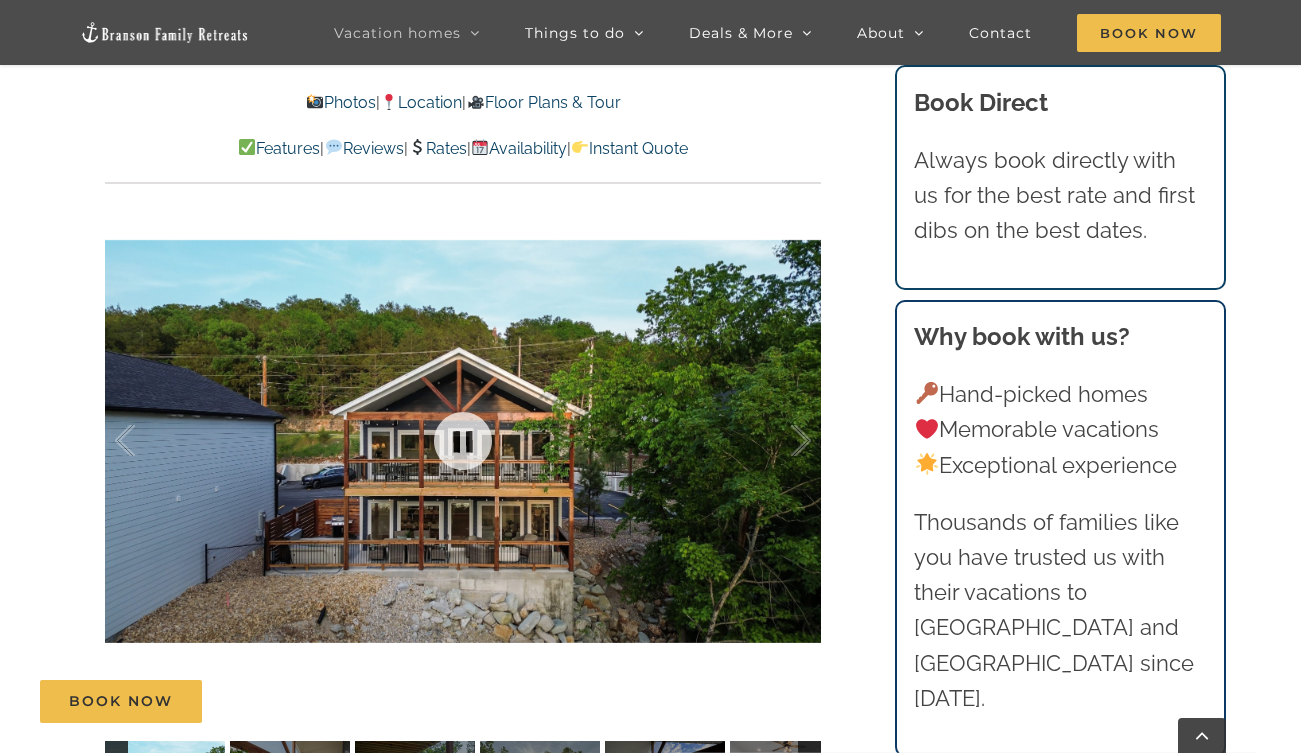 scroll, scrollTop: 1256, scrollLeft: 0, axis: vertical 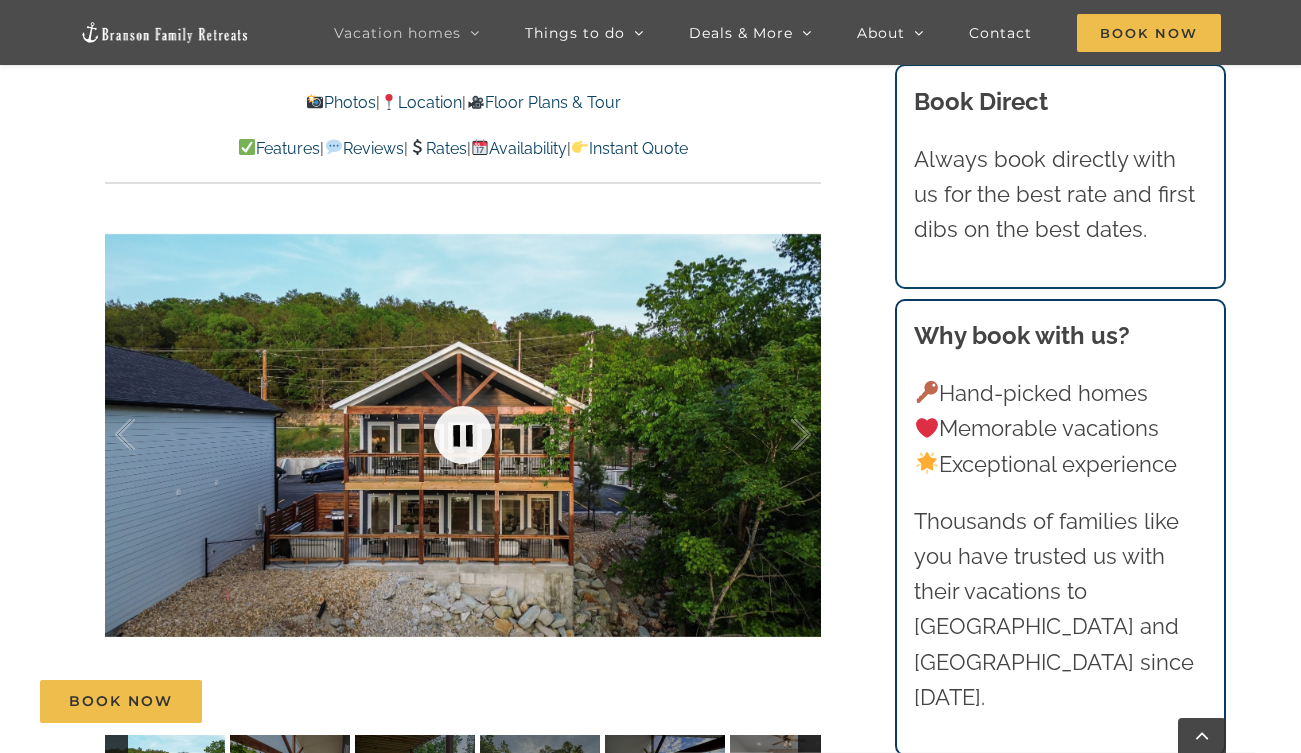 click at bounding box center (463, 435) 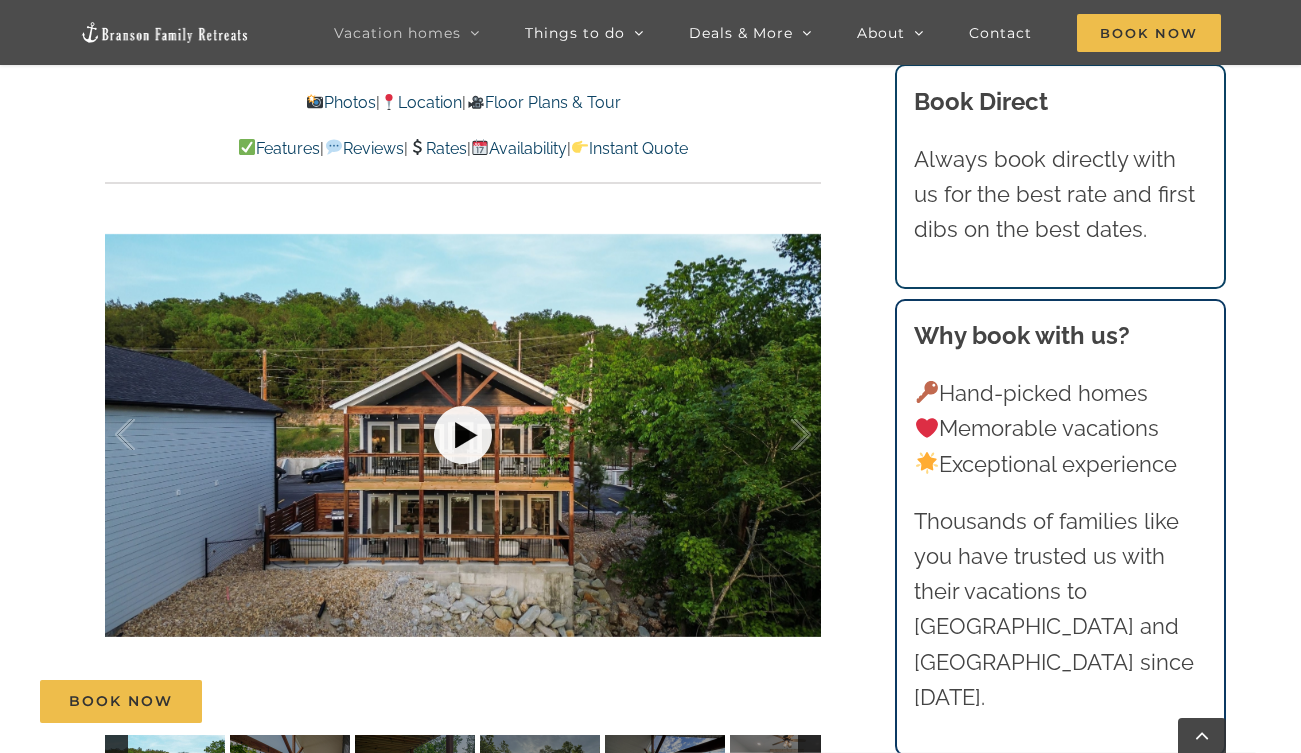 click at bounding box center (463, 435) 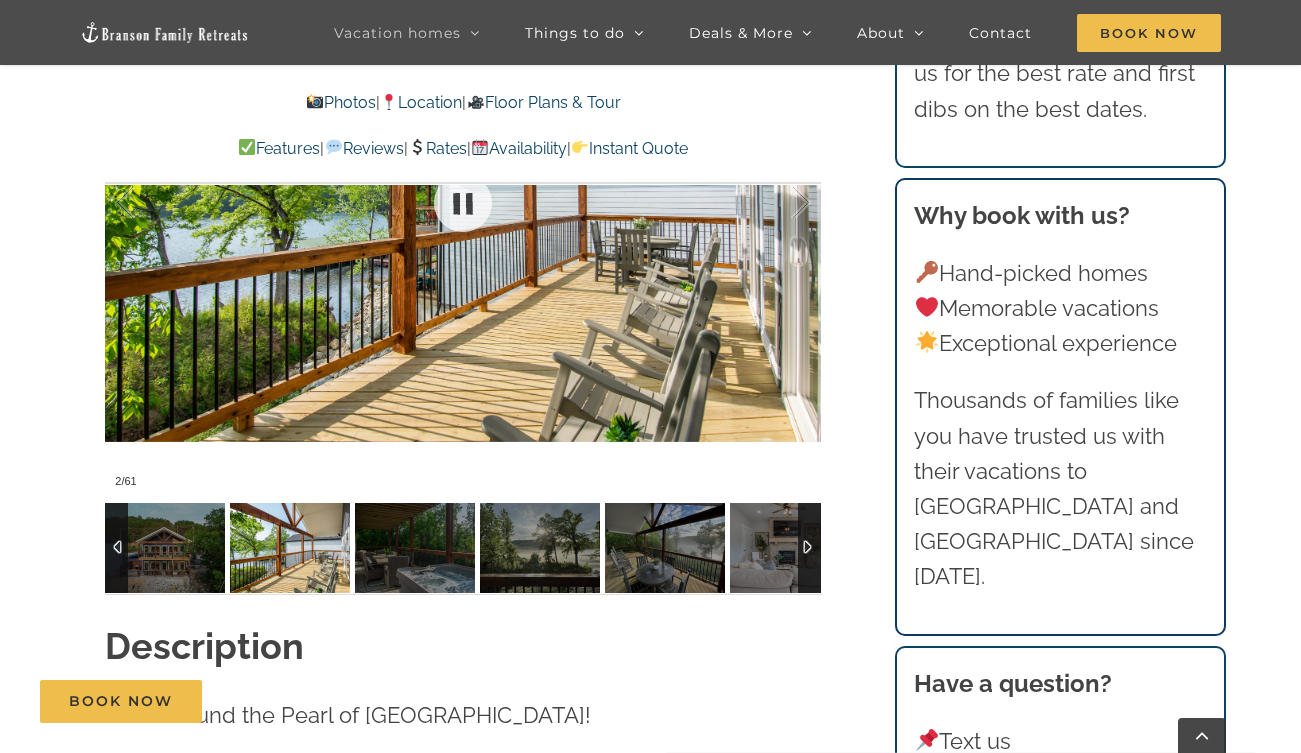 scroll, scrollTop: 1490, scrollLeft: 0, axis: vertical 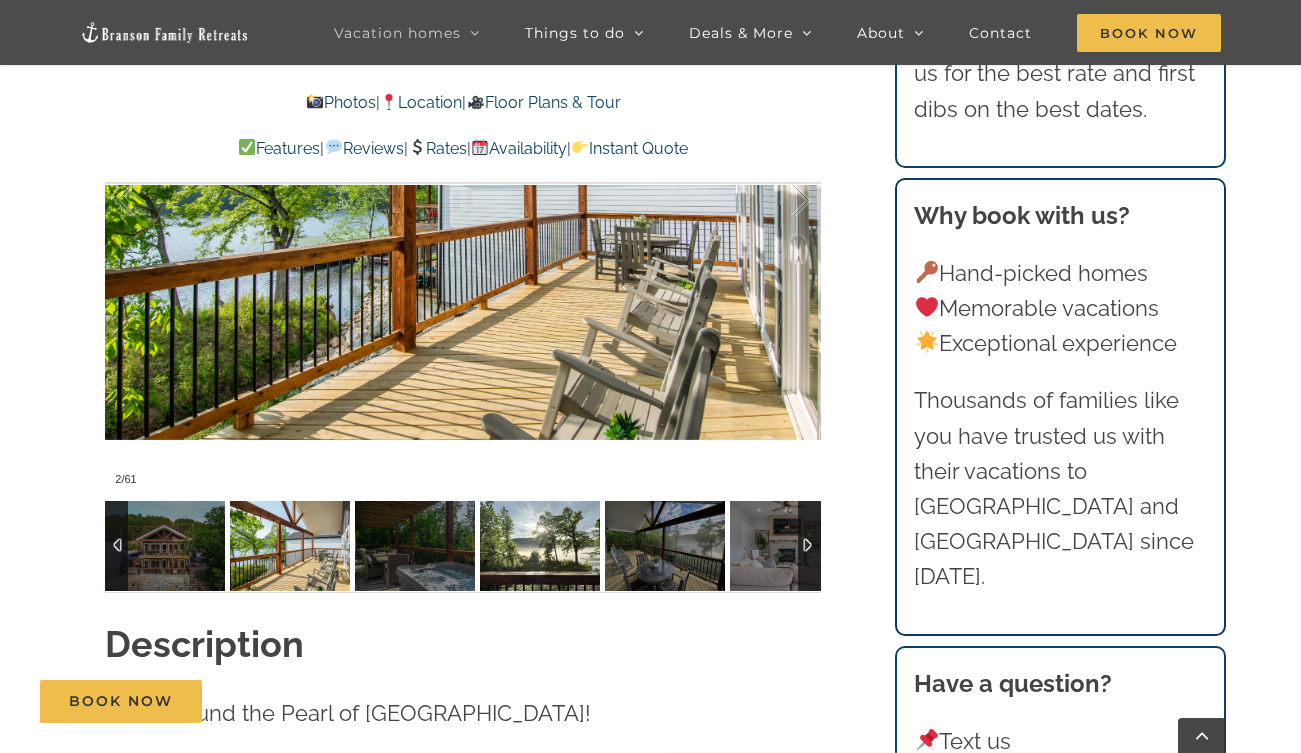 click at bounding box center [540, 546] 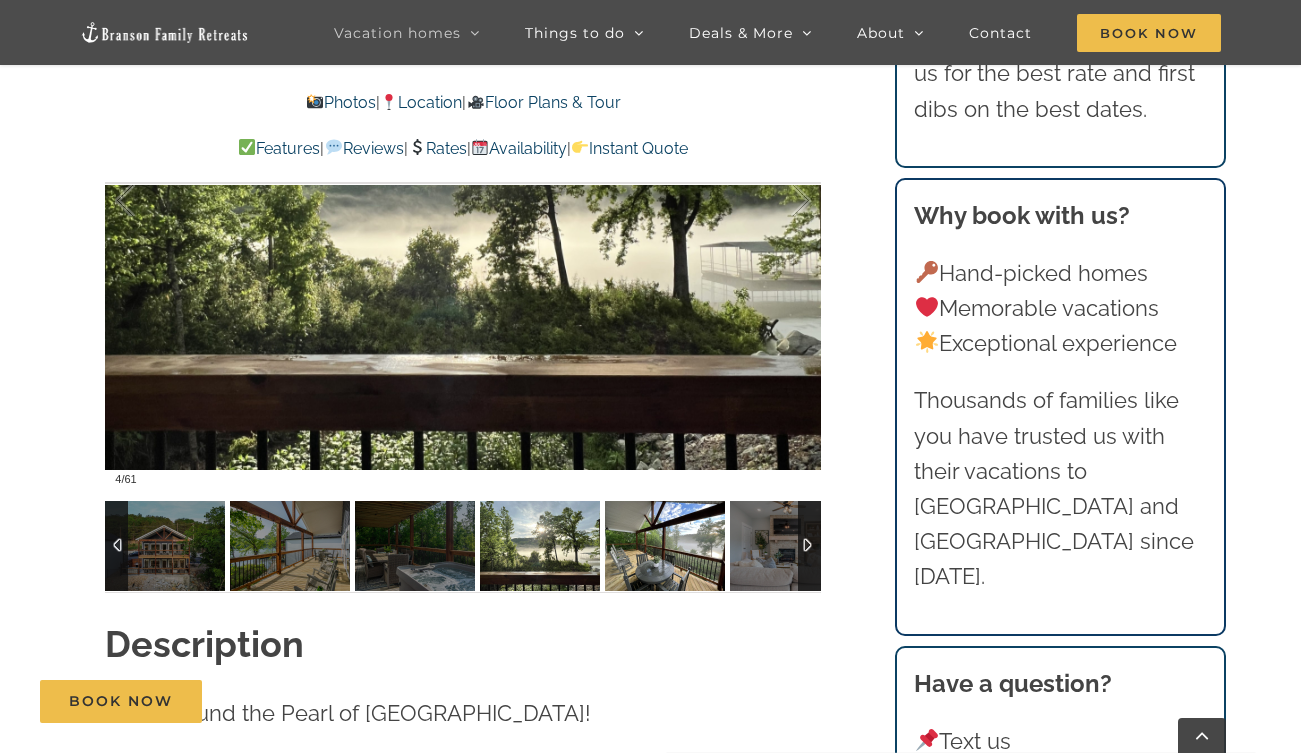 click at bounding box center (665, 546) 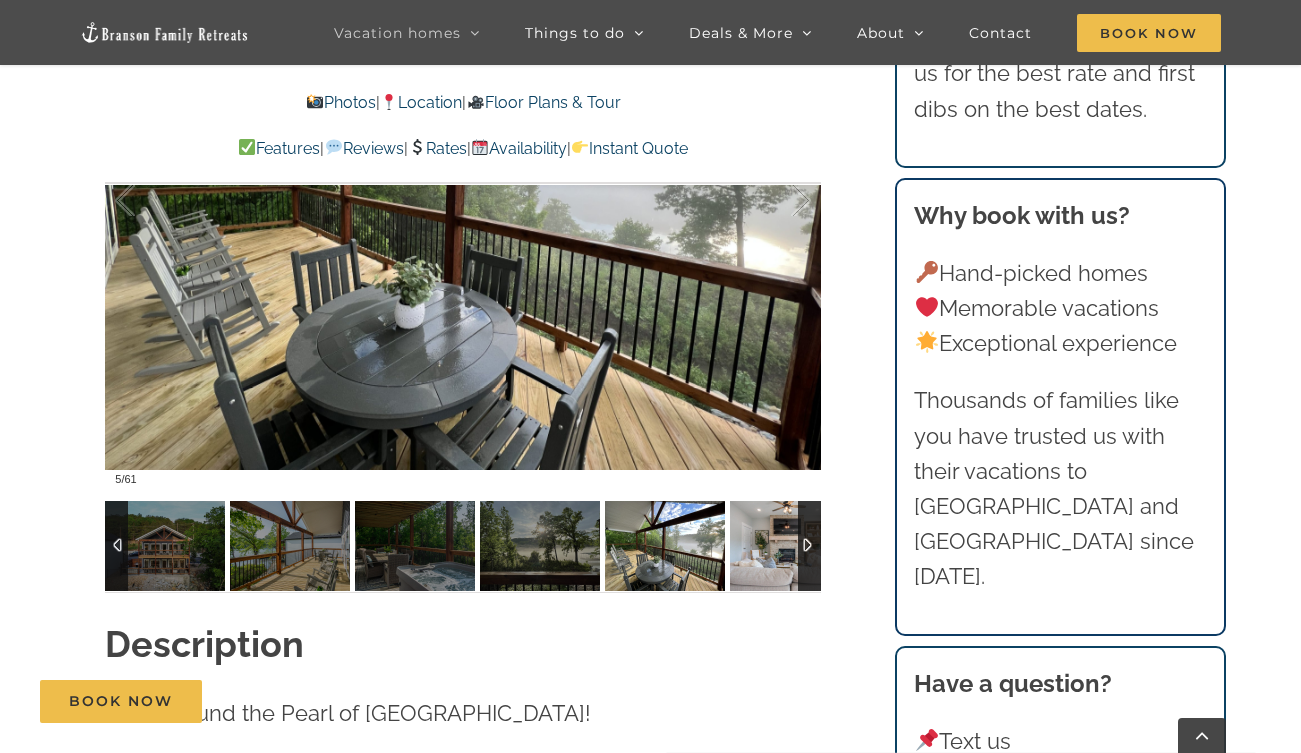 click at bounding box center (790, 546) 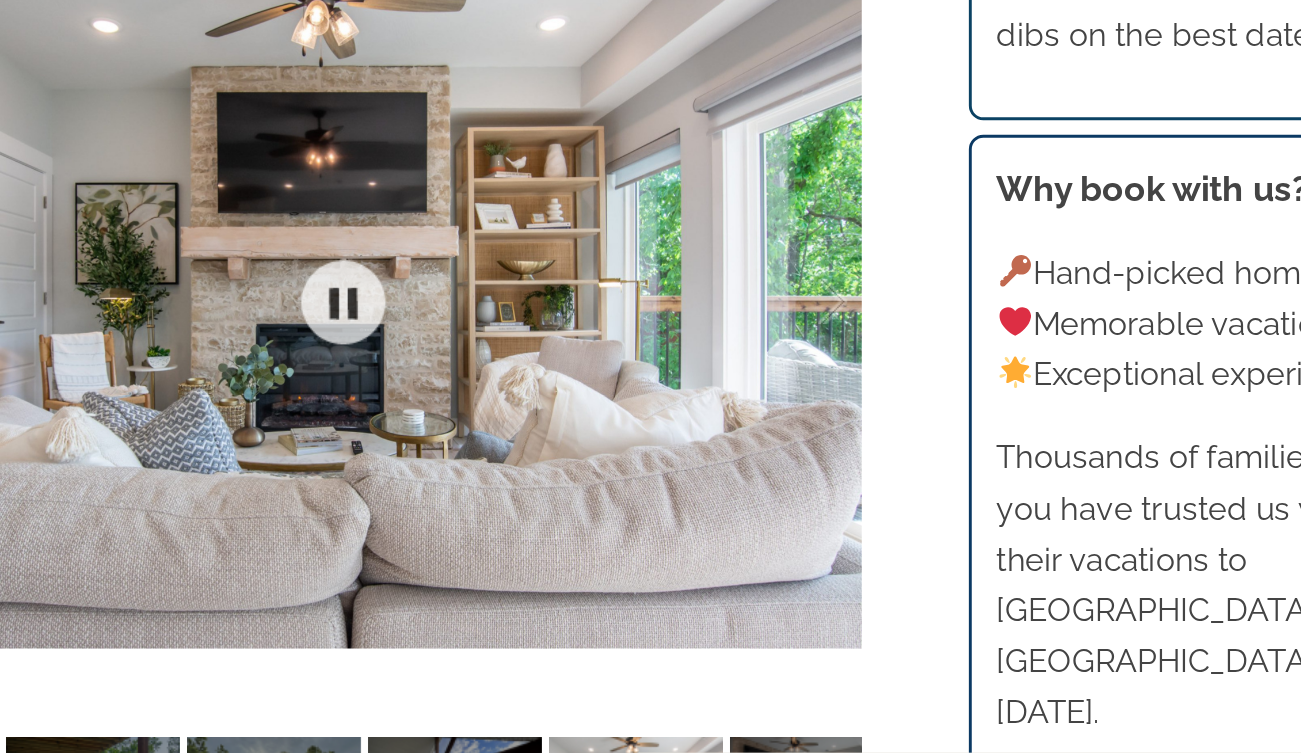 scroll, scrollTop: 1342, scrollLeft: 0, axis: vertical 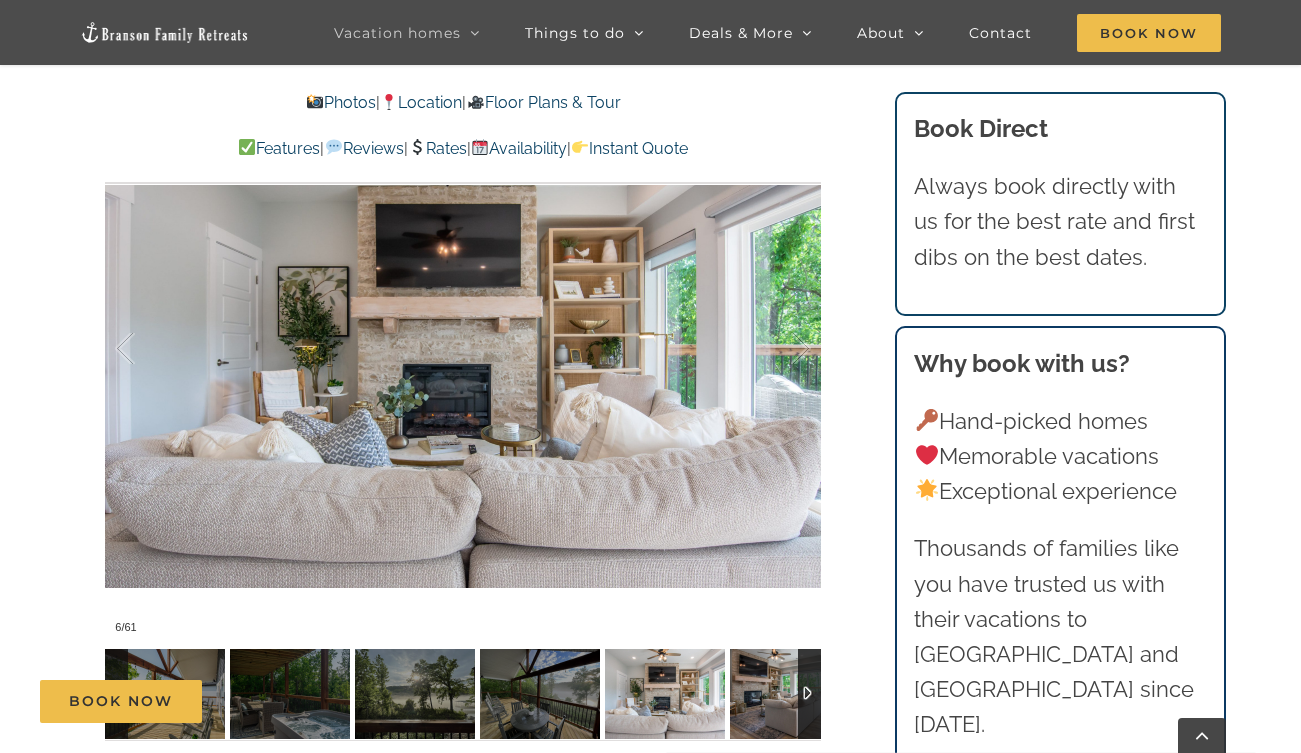 click at bounding box center (790, 694) 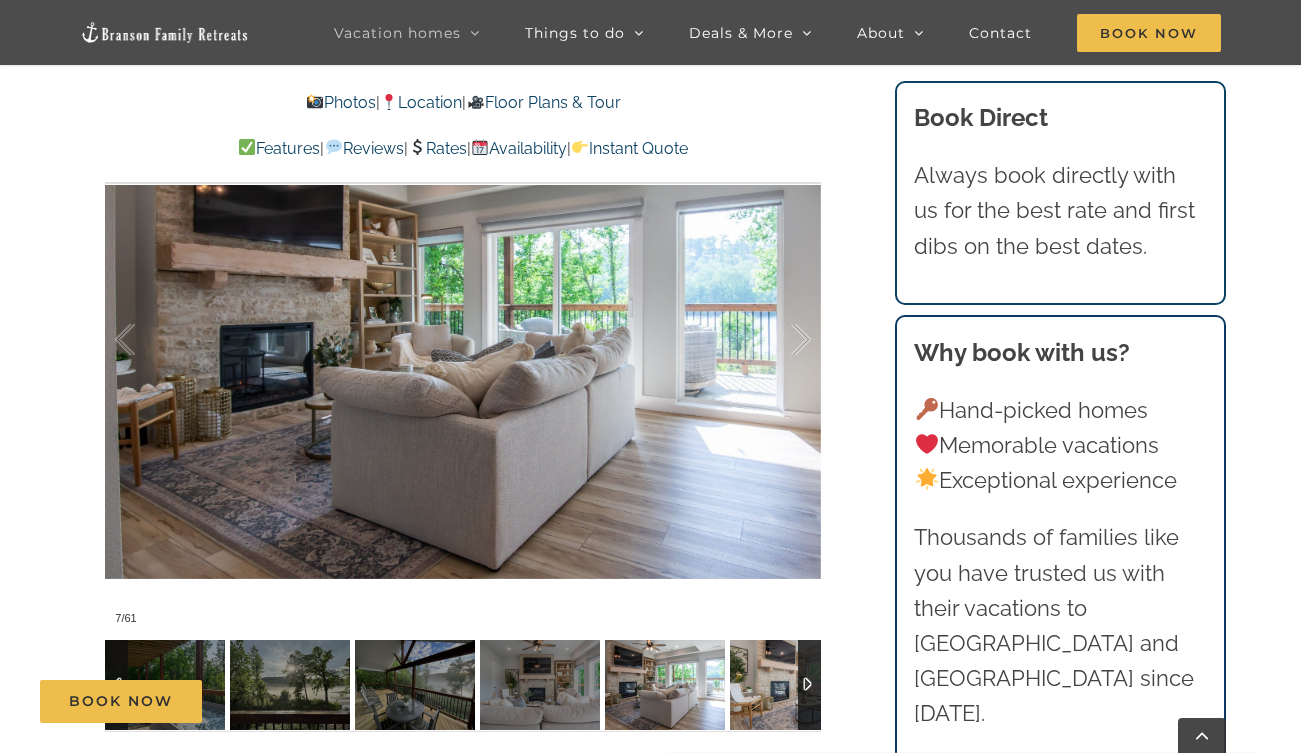scroll, scrollTop: 1353, scrollLeft: 0, axis: vertical 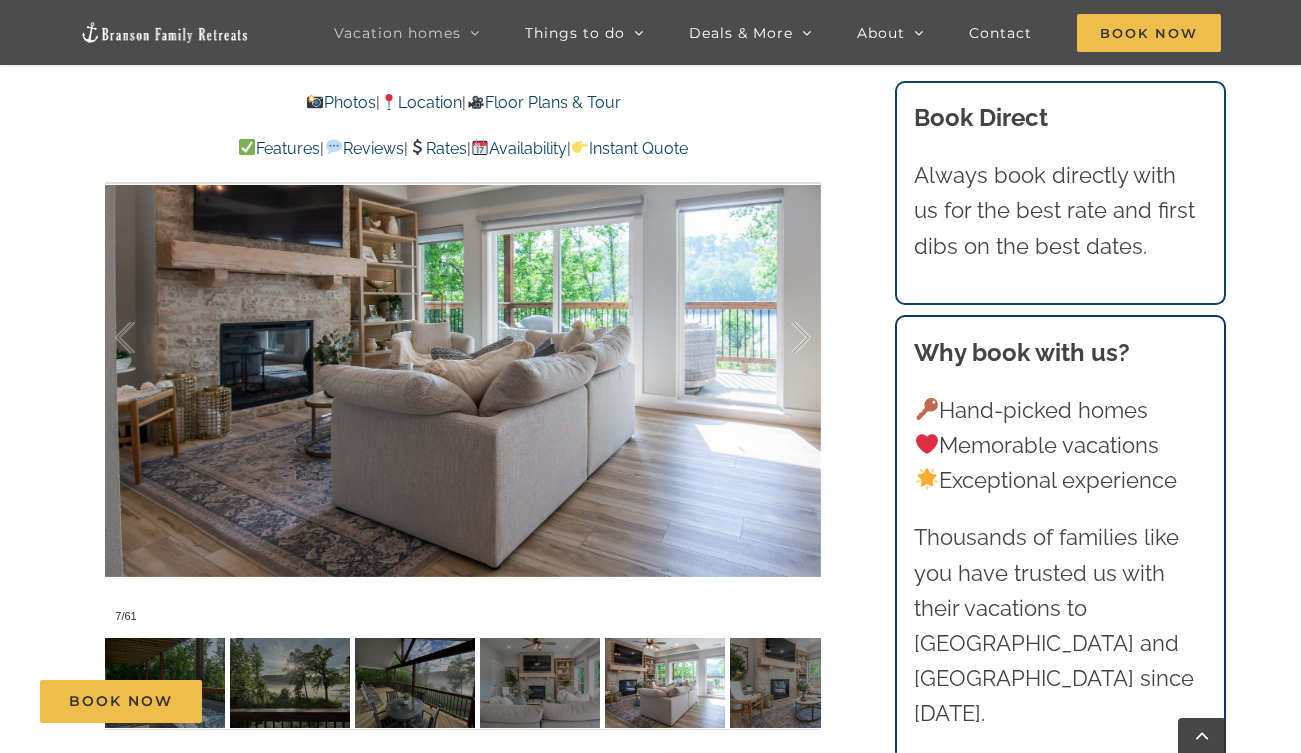 click on "Book Now" at bounding box center [665, 701] 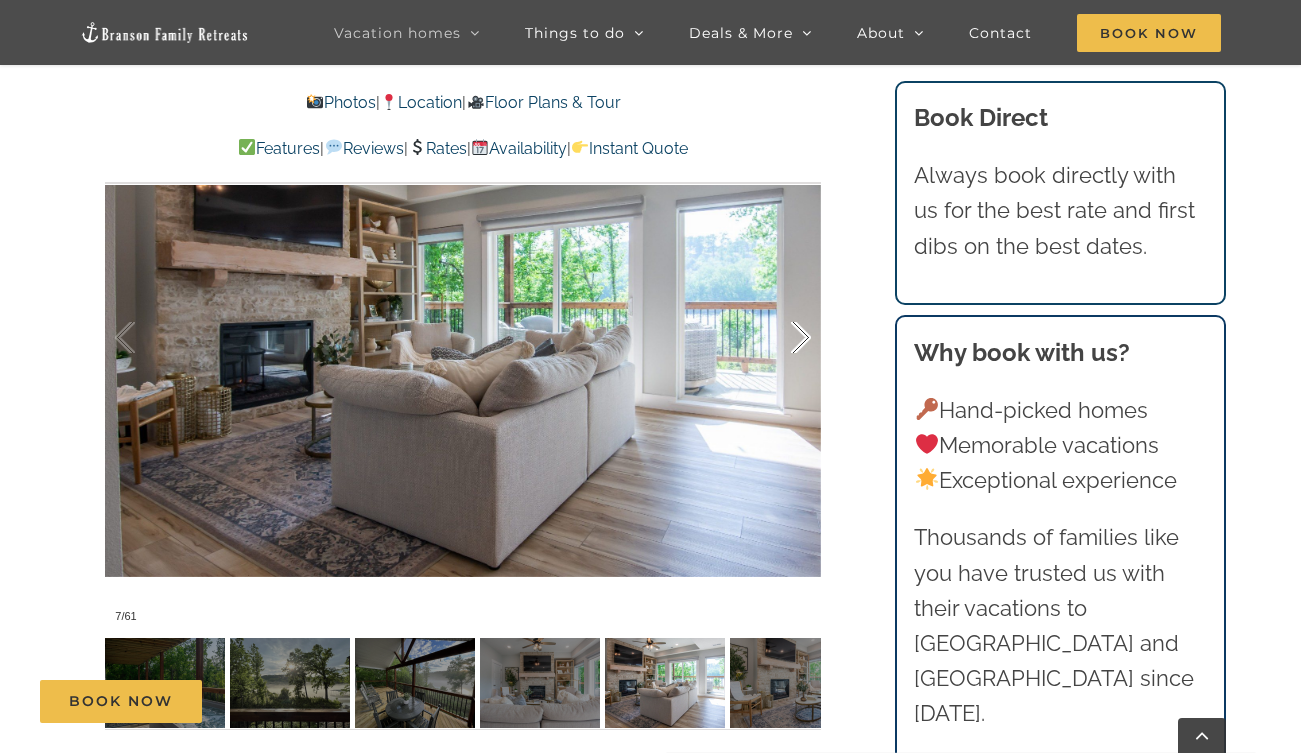 click at bounding box center [780, 338] 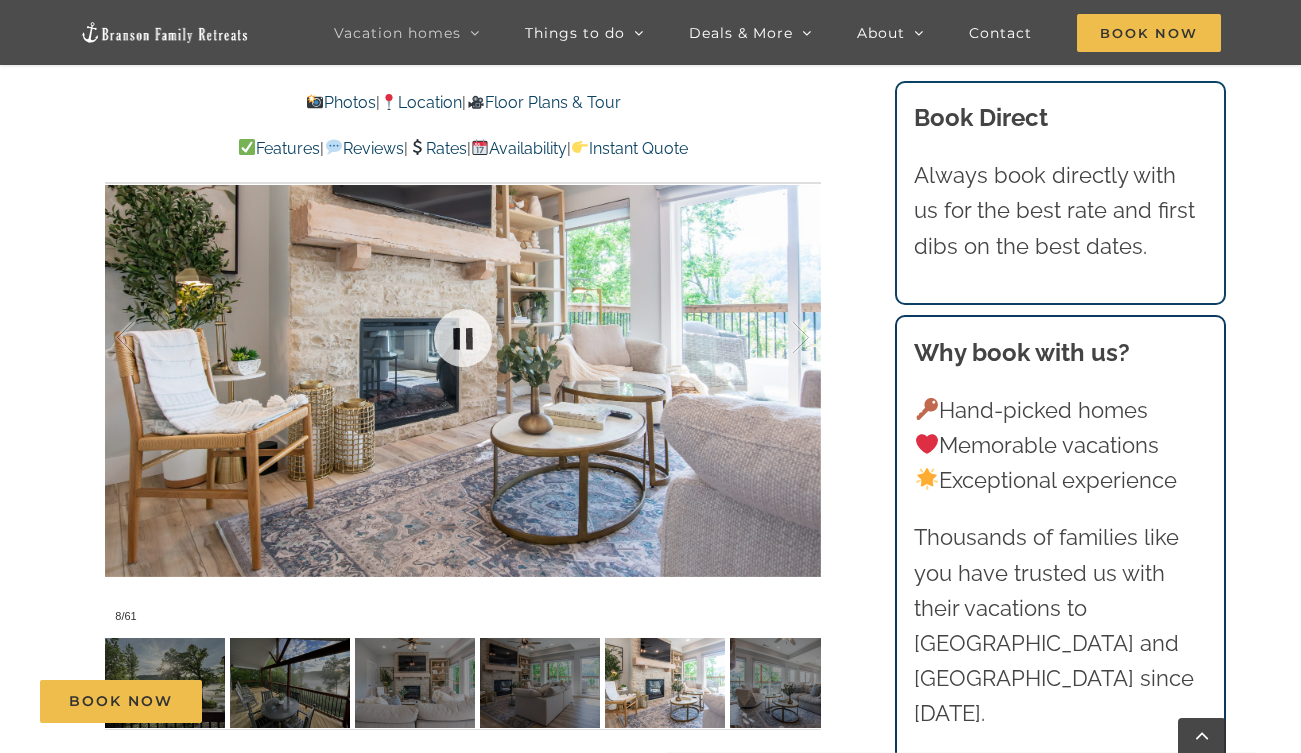 click at bounding box center [463, 338] 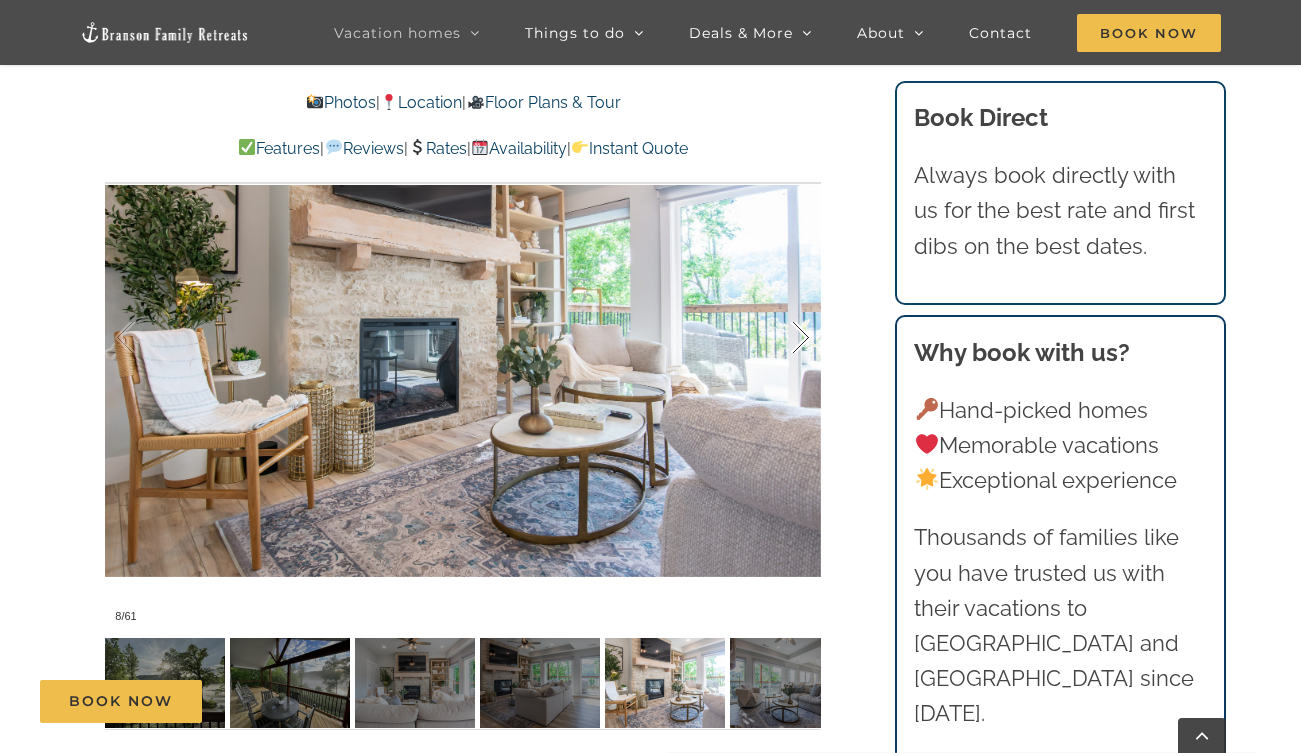 click at bounding box center (780, 338) 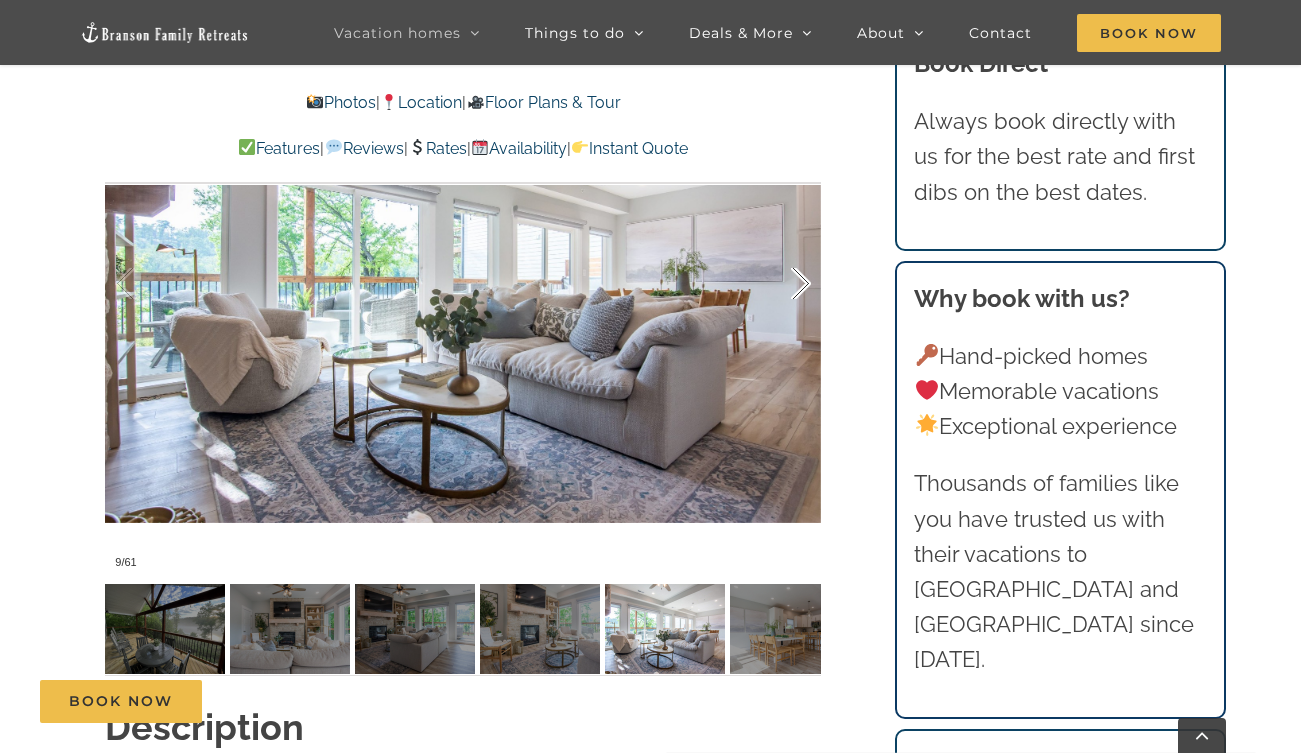 scroll, scrollTop: 1408, scrollLeft: 0, axis: vertical 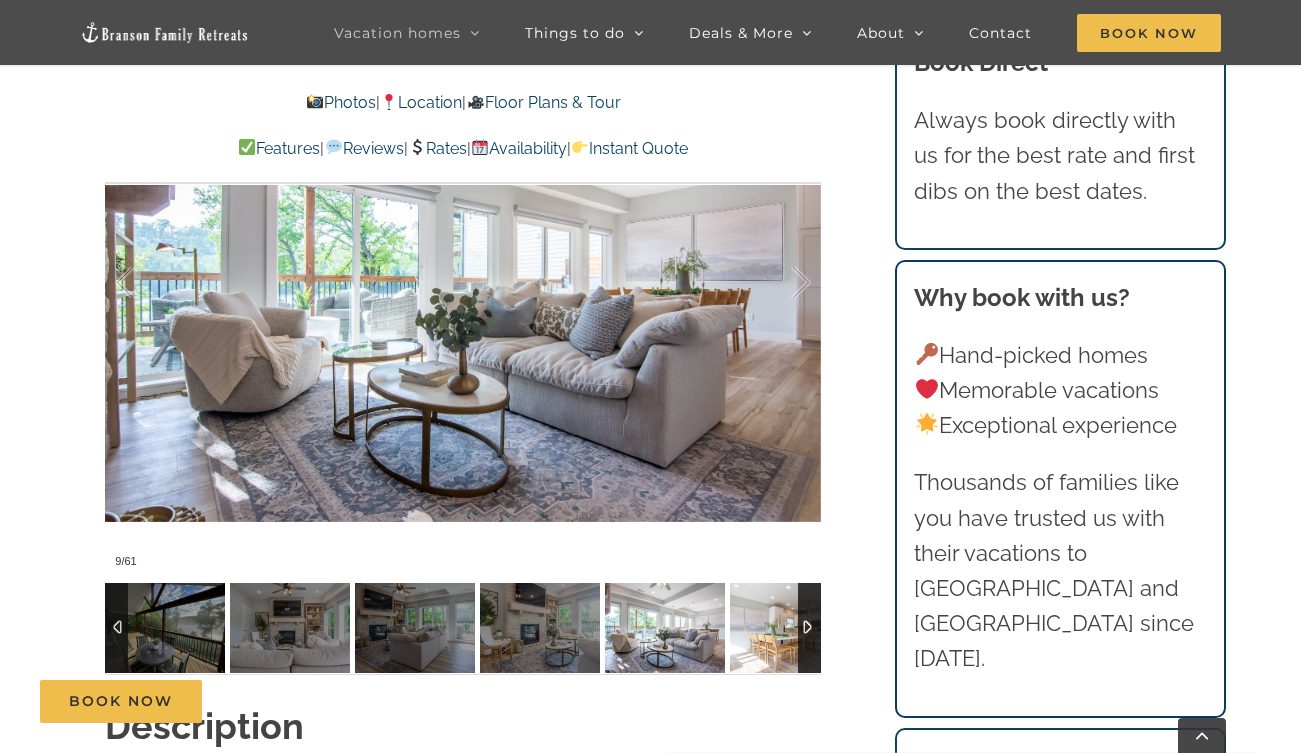 click at bounding box center (790, 628) 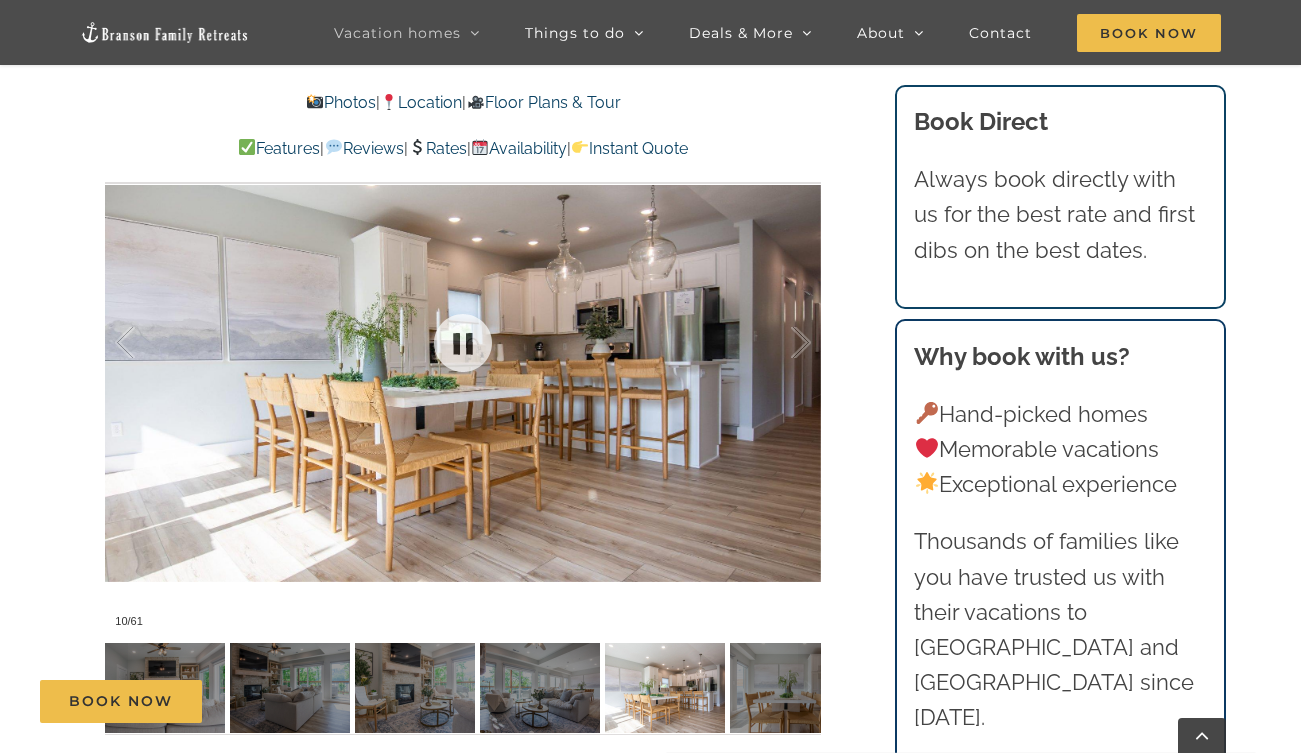 scroll, scrollTop: 1349, scrollLeft: 0, axis: vertical 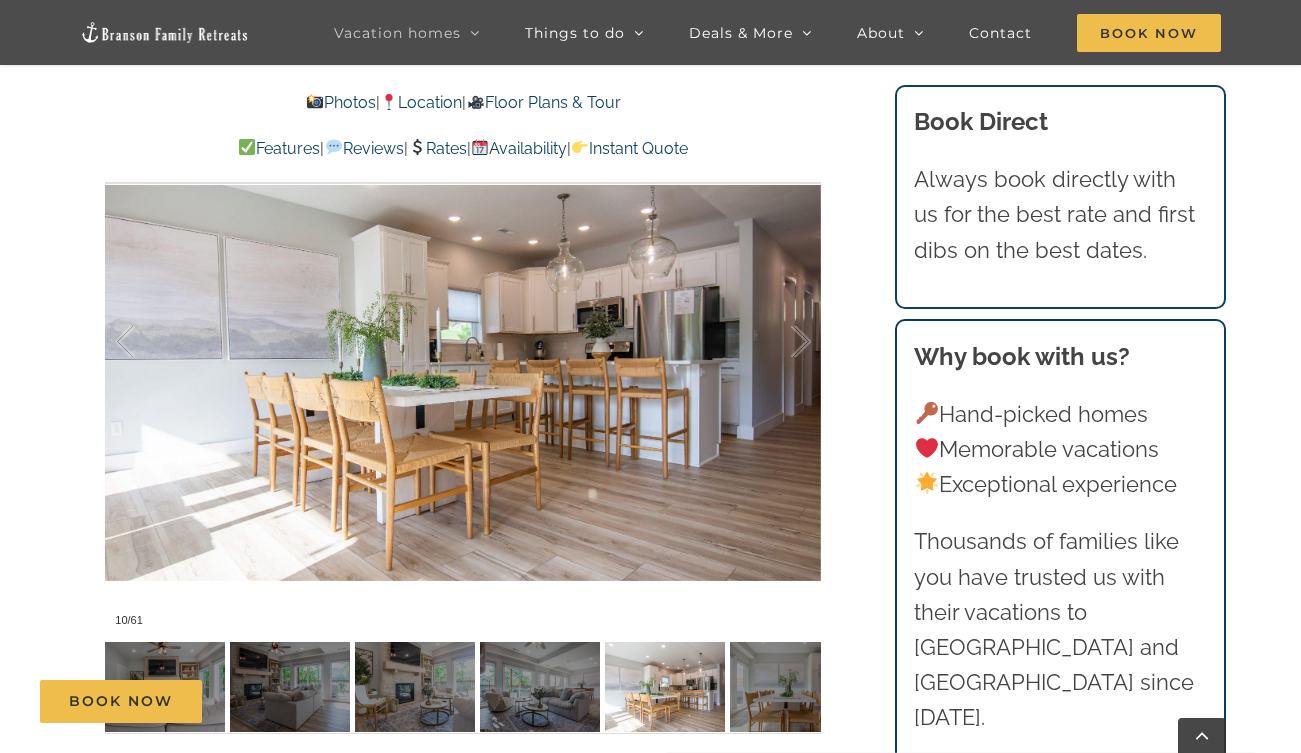 click at bounding box center [790, 687] 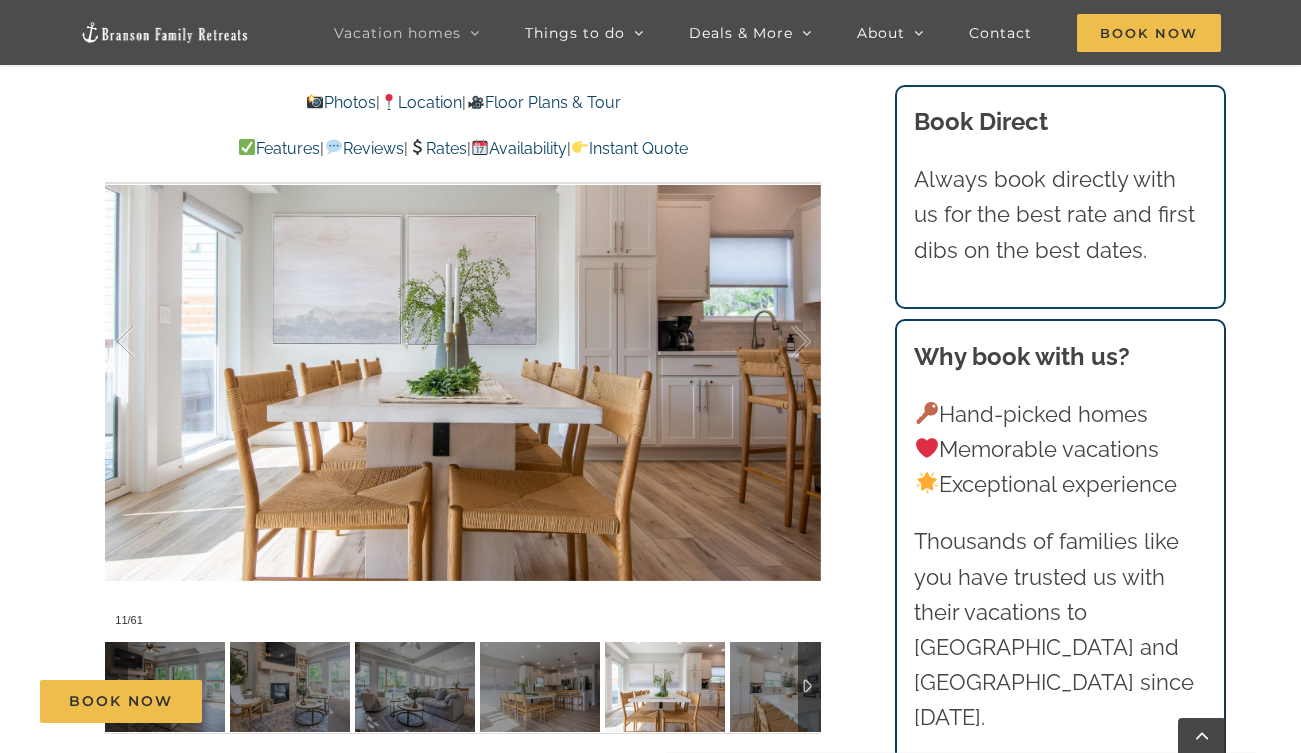 click on "Book Now" at bounding box center [665, 701] 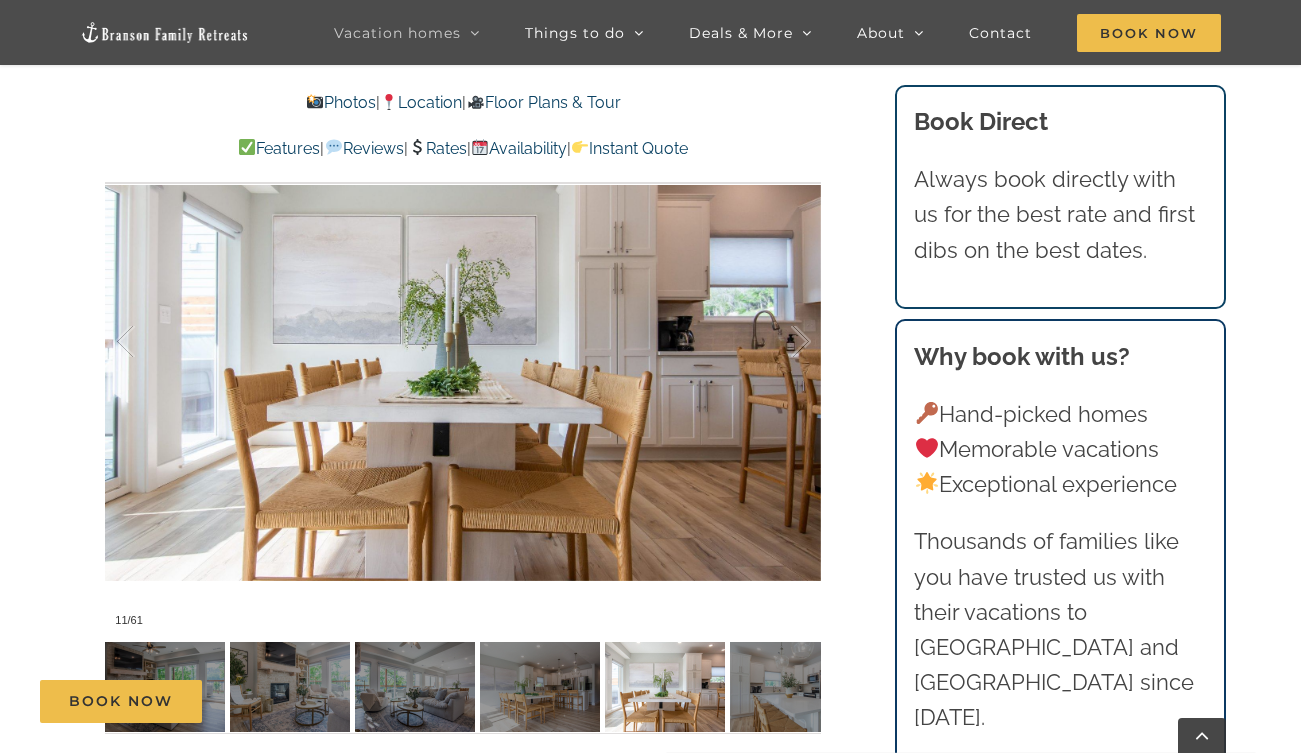 click on "Book Now" at bounding box center [665, 701] 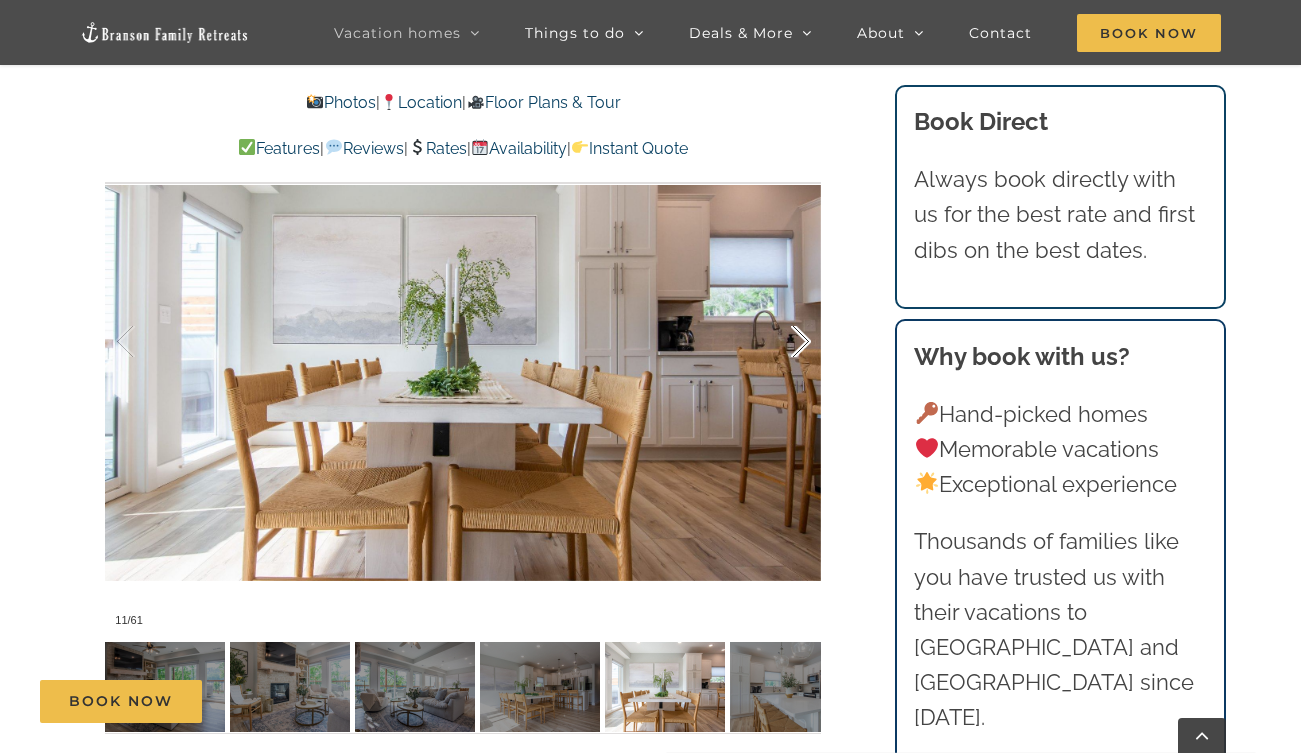 click at bounding box center (780, 342) 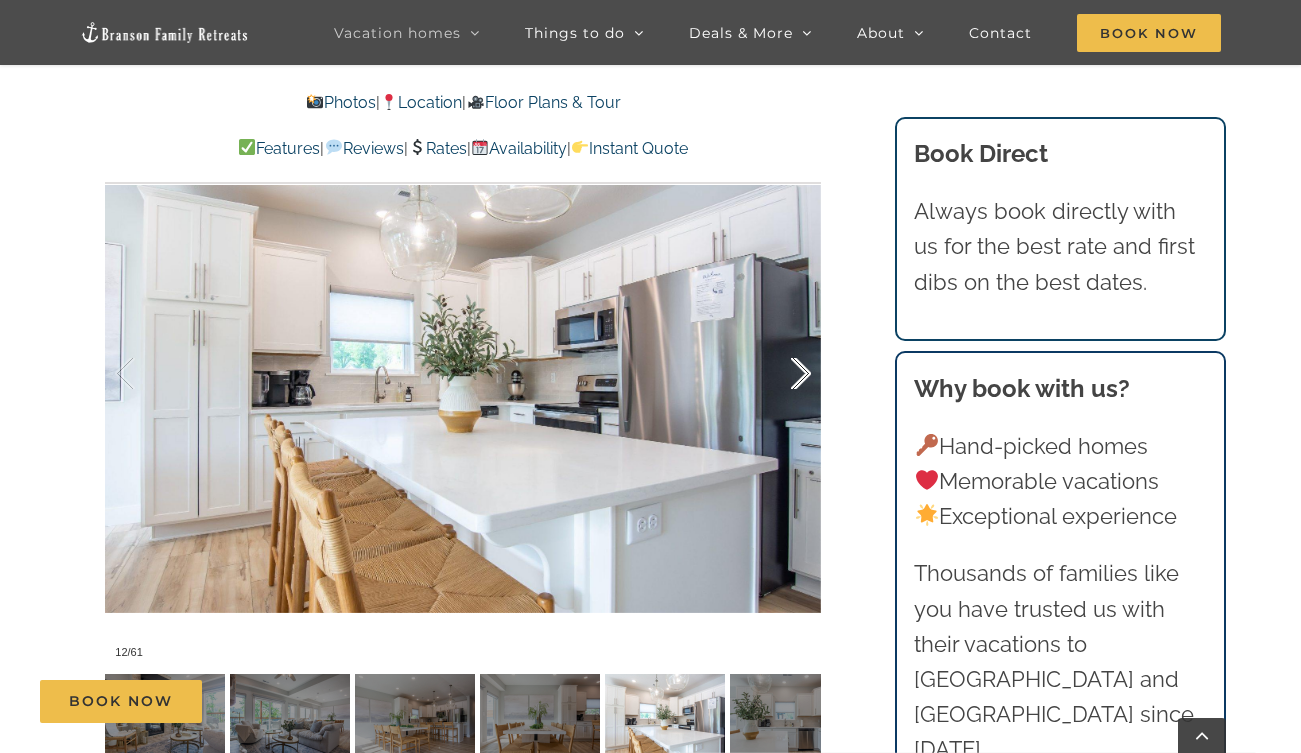 scroll, scrollTop: 1317, scrollLeft: 0, axis: vertical 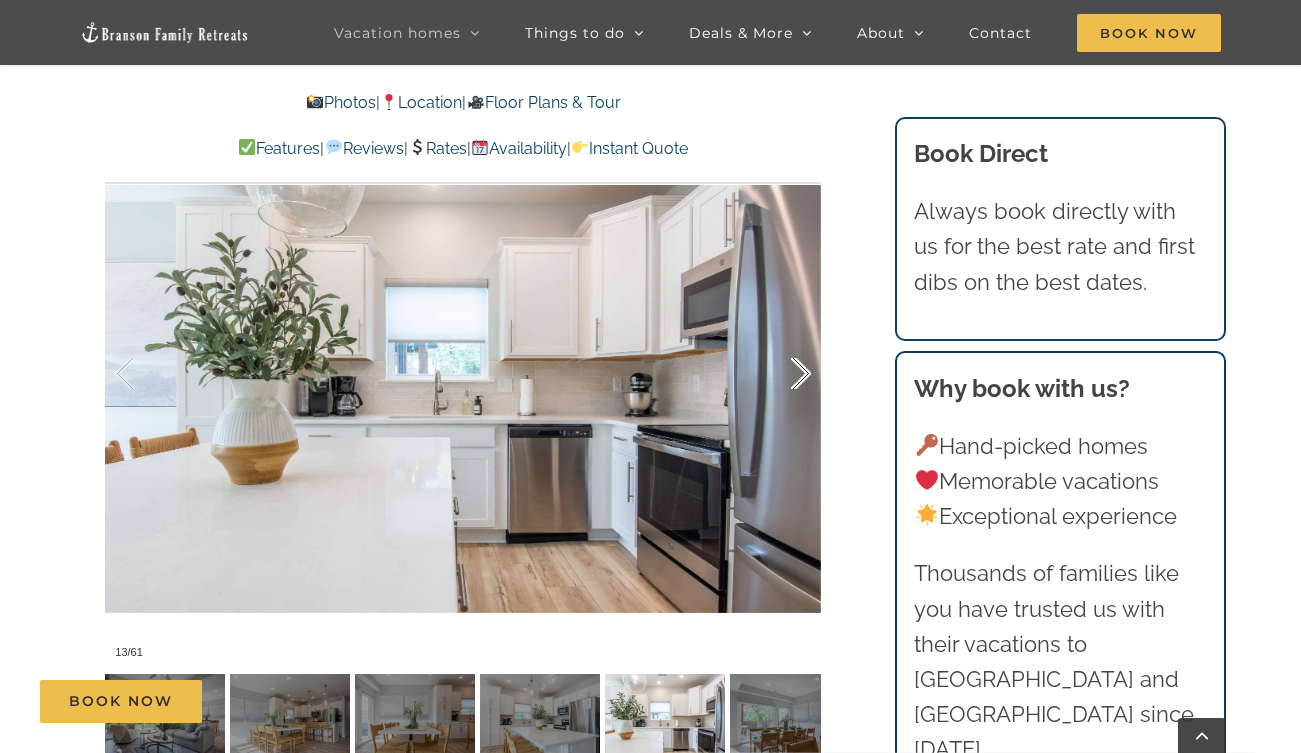 click at bounding box center [780, 374] 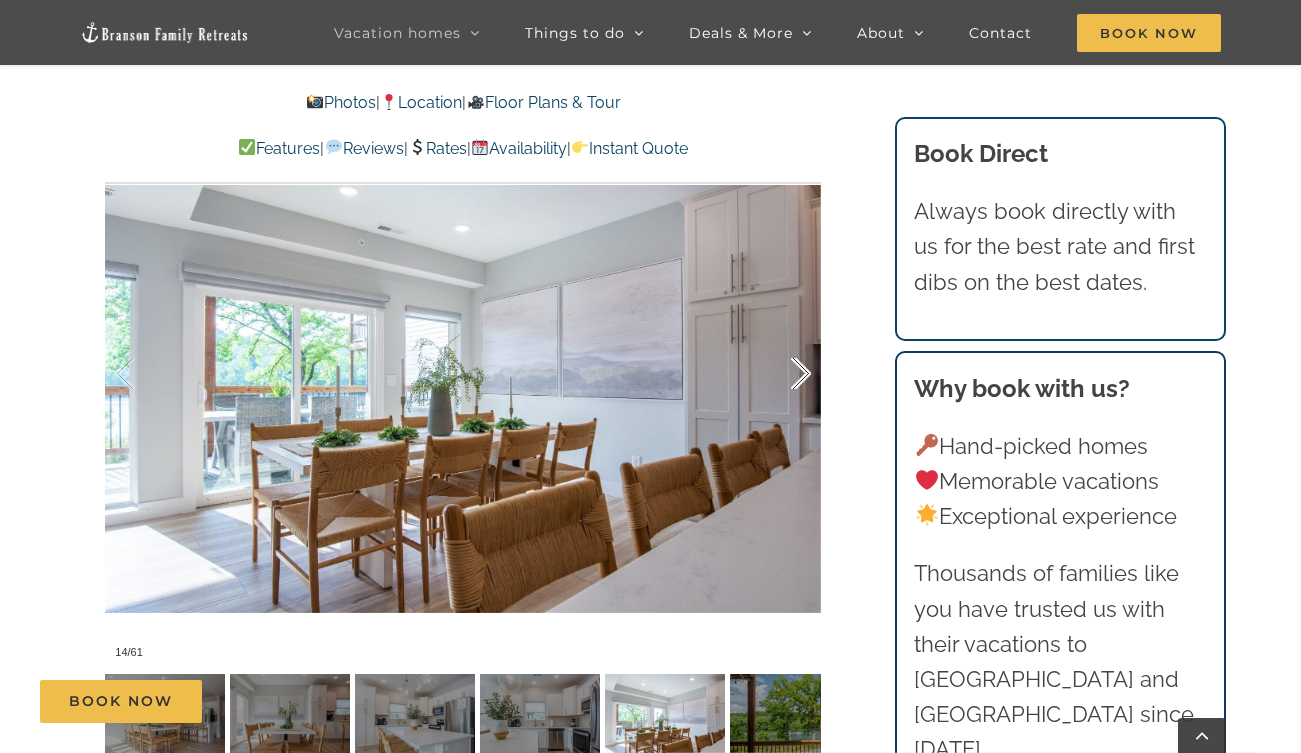 click at bounding box center [780, 374] 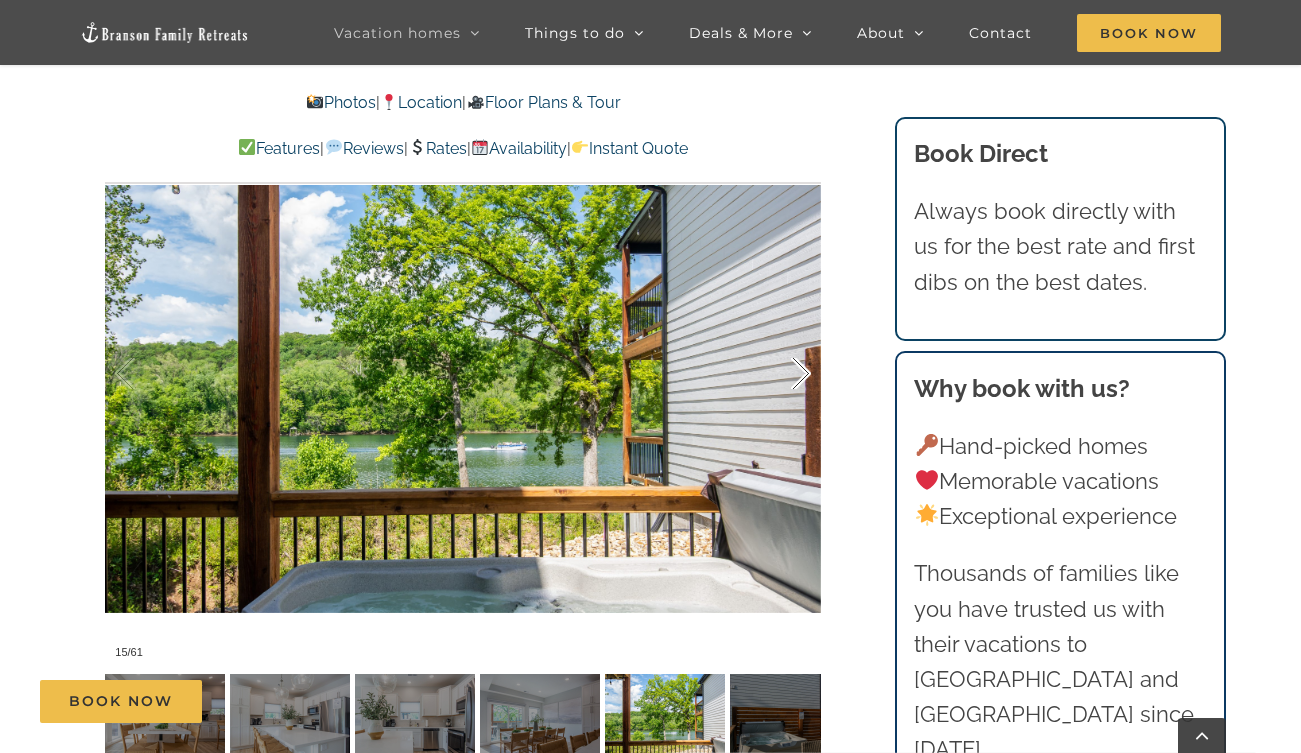 click at bounding box center (780, 374) 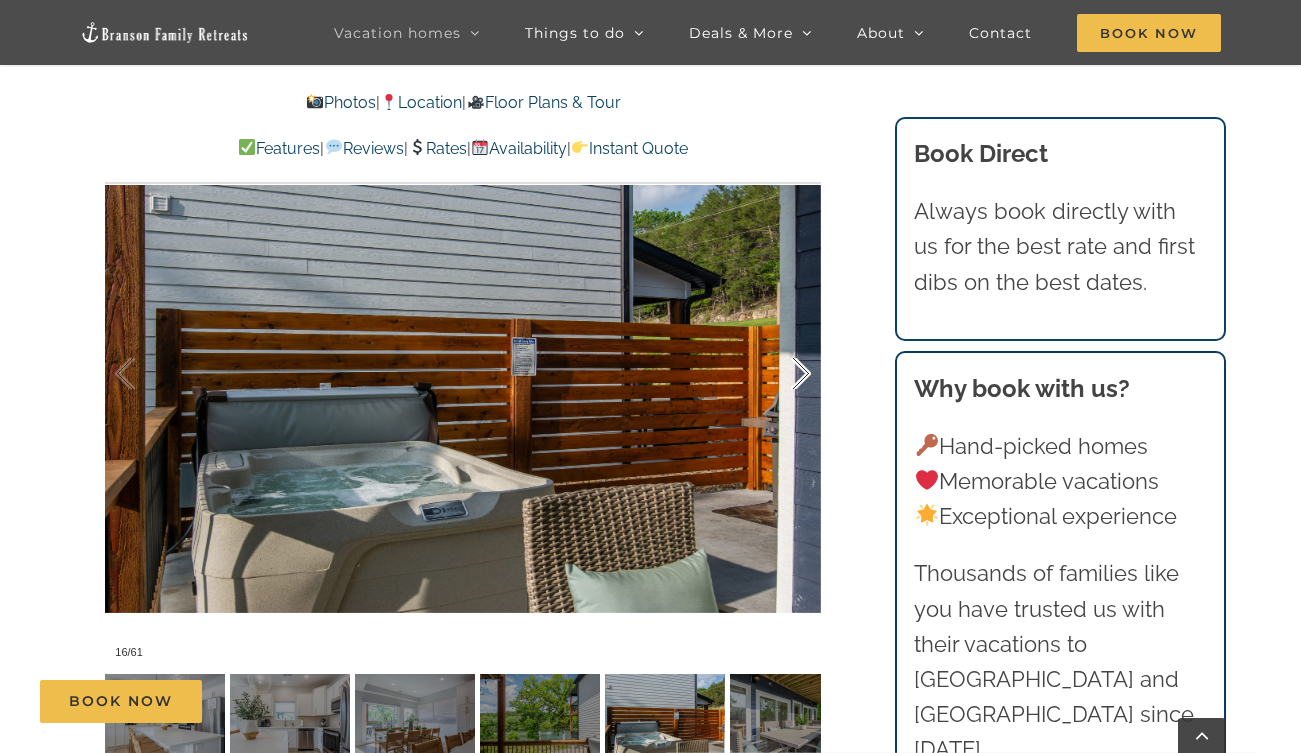 click at bounding box center (780, 374) 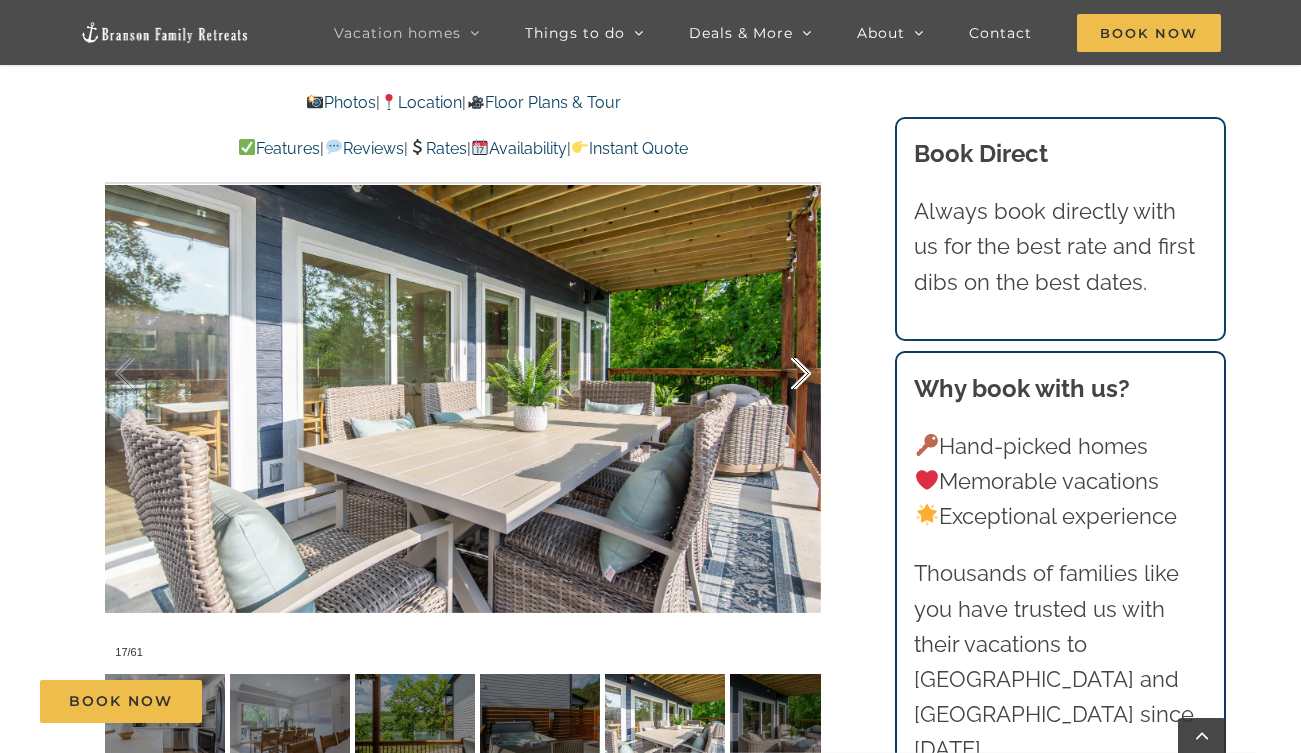 click at bounding box center (780, 374) 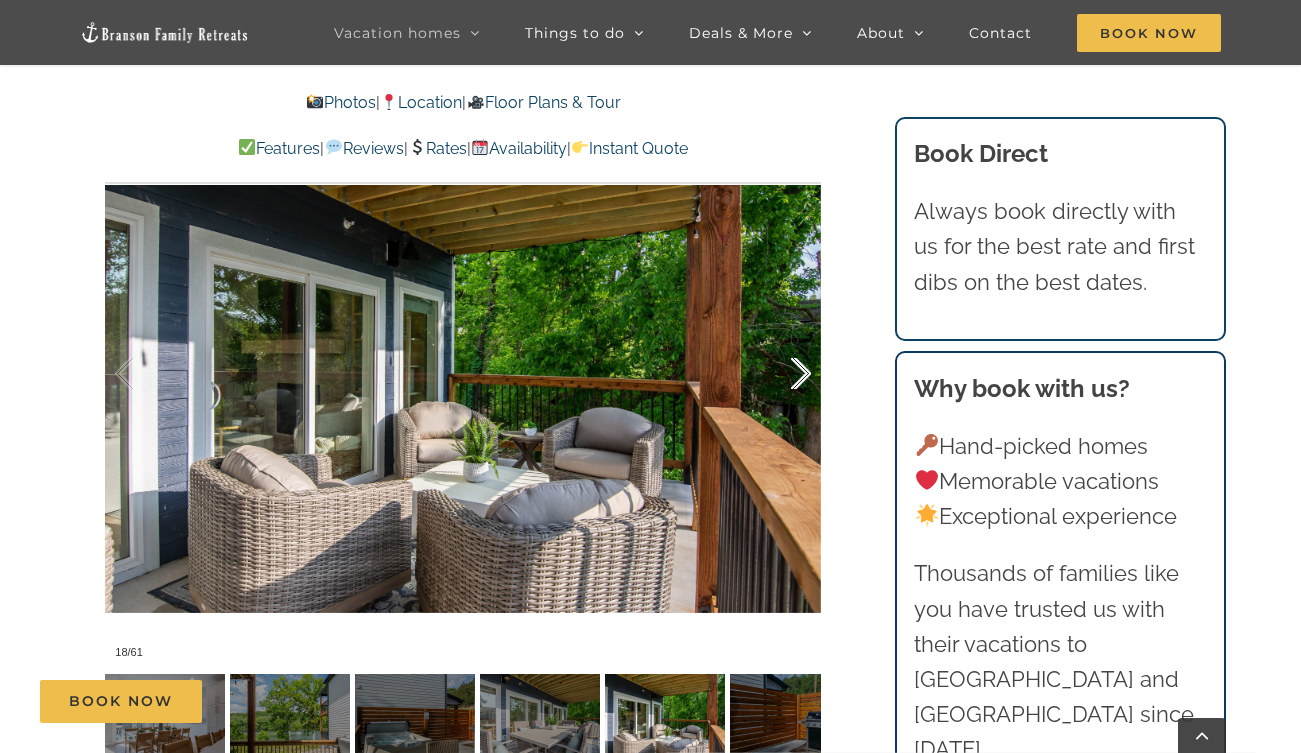 click at bounding box center [780, 374] 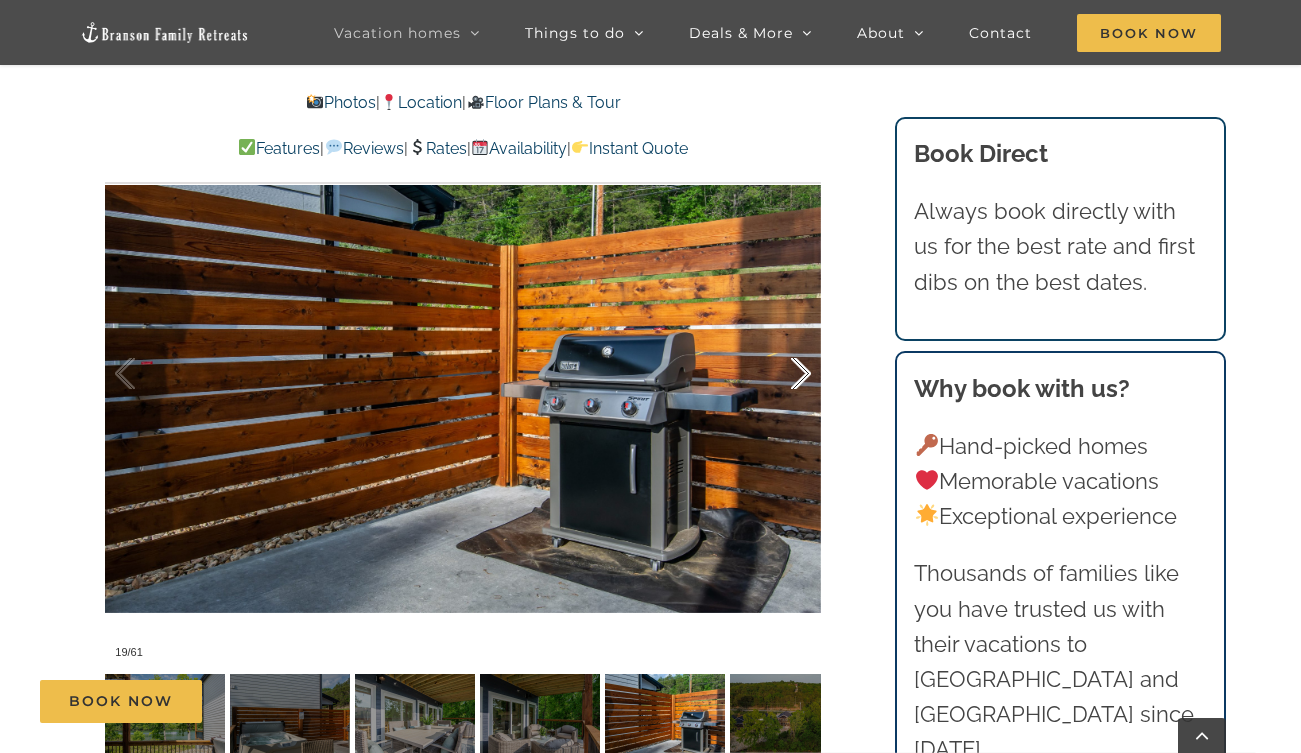 click at bounding box center (780, 374) 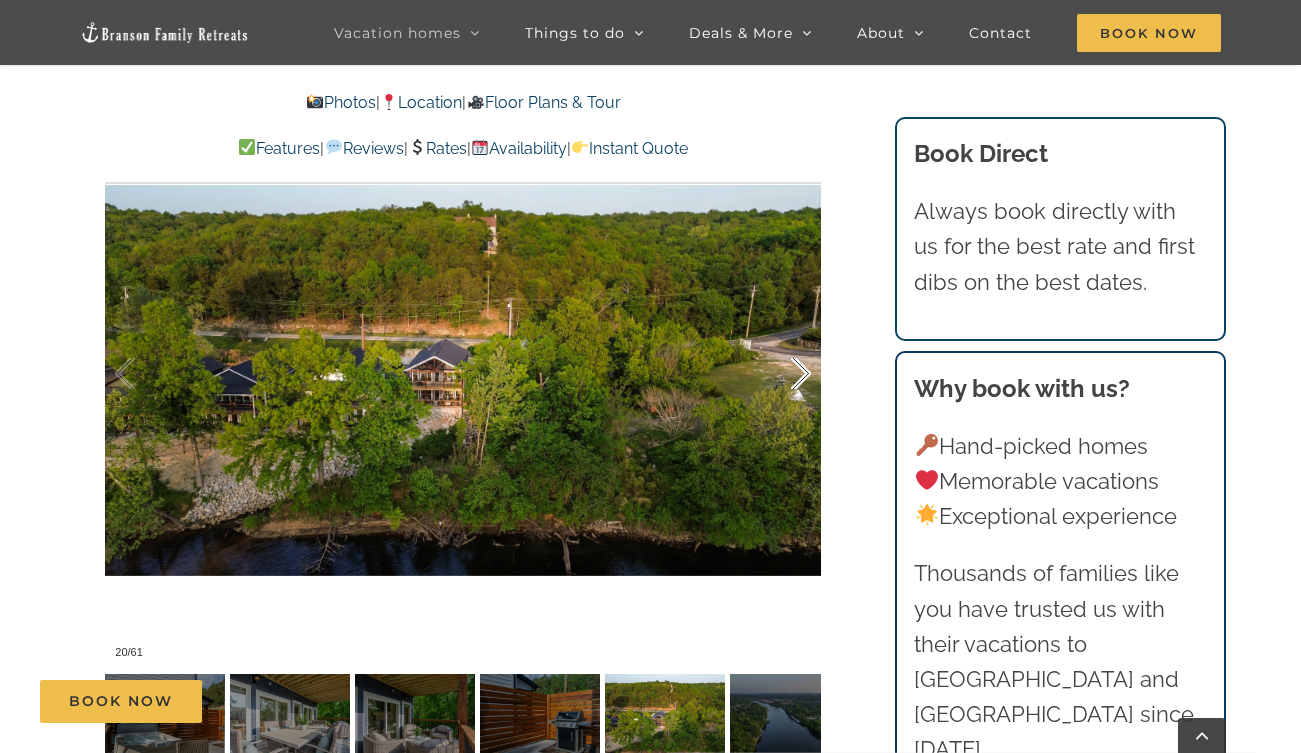 click at bounding box center (780, 374) 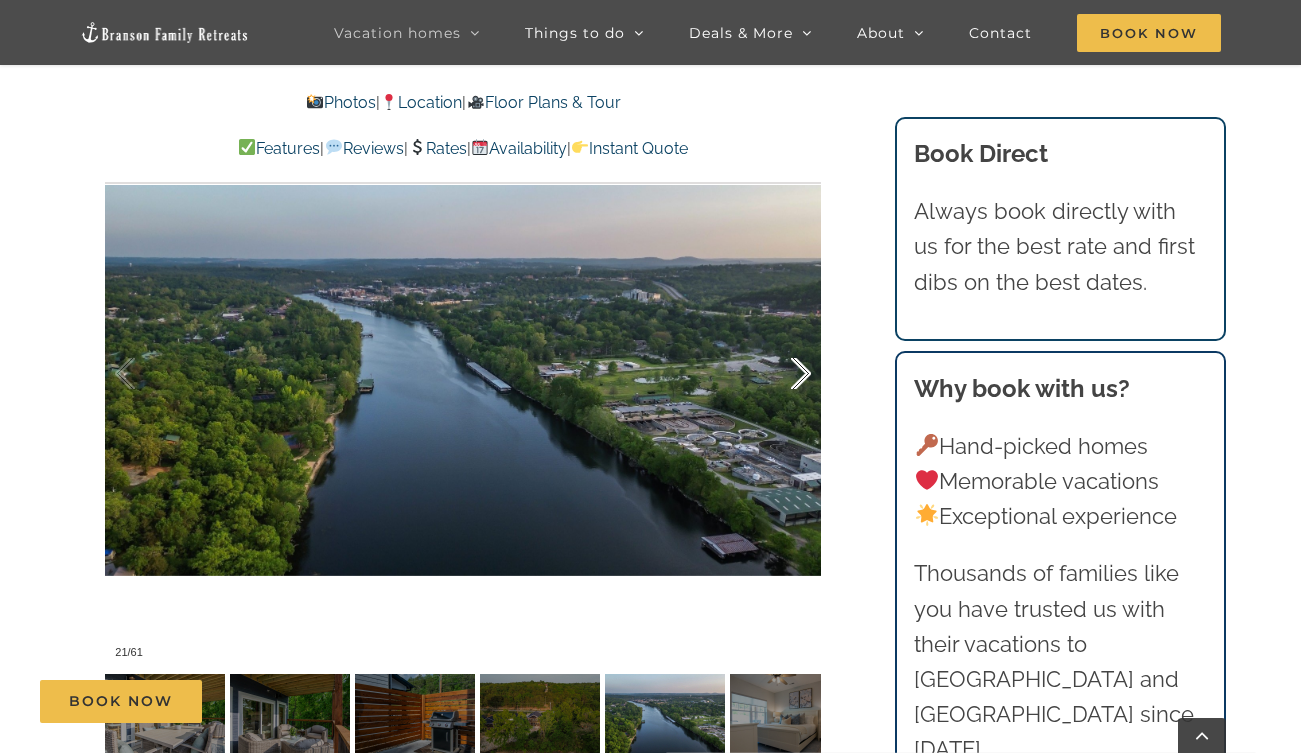 click at bounding box center [780, 374] 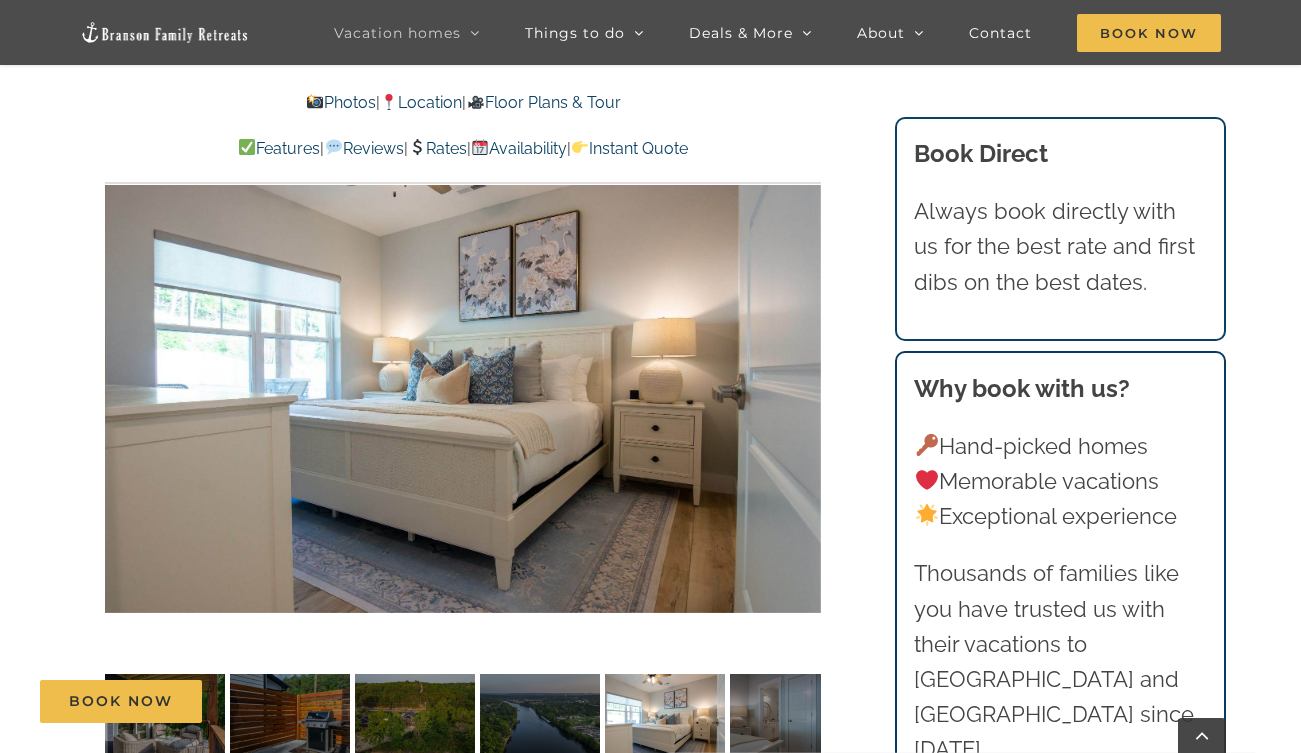 click at bounding box center (463, 374) 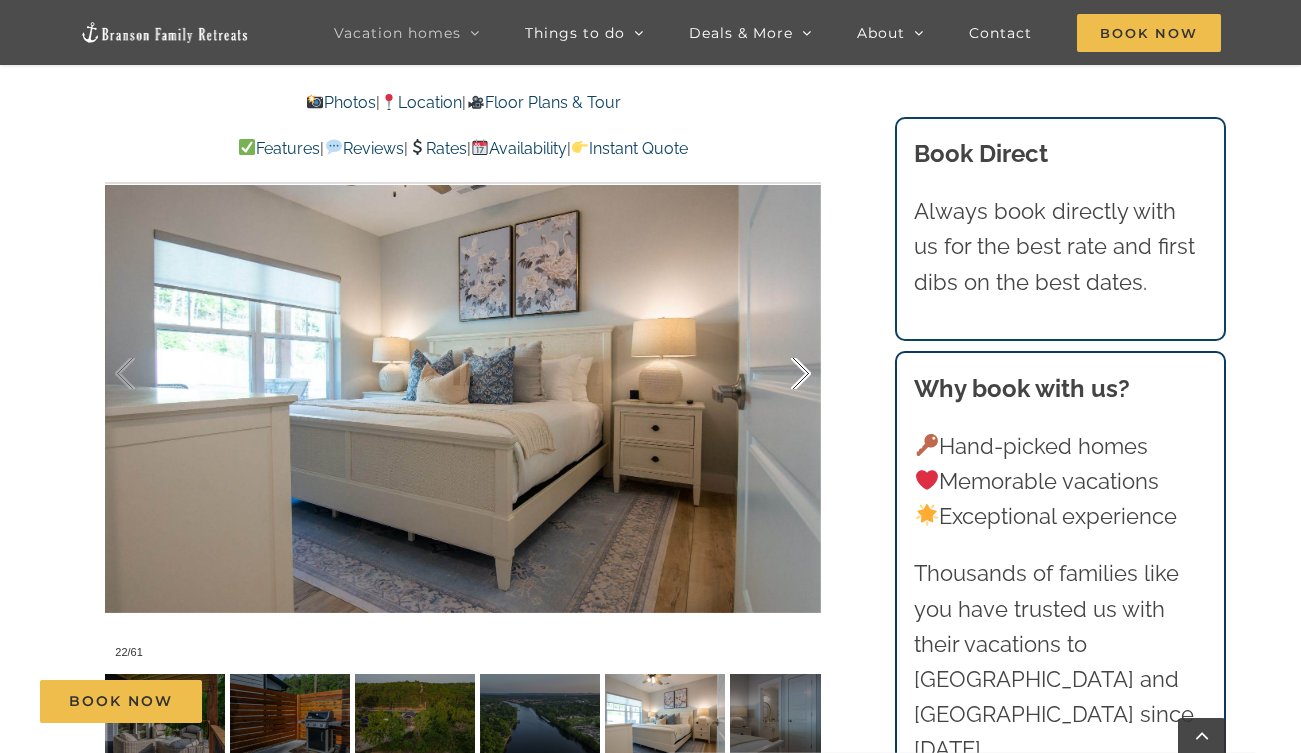 click at bounding box center (780, 374) 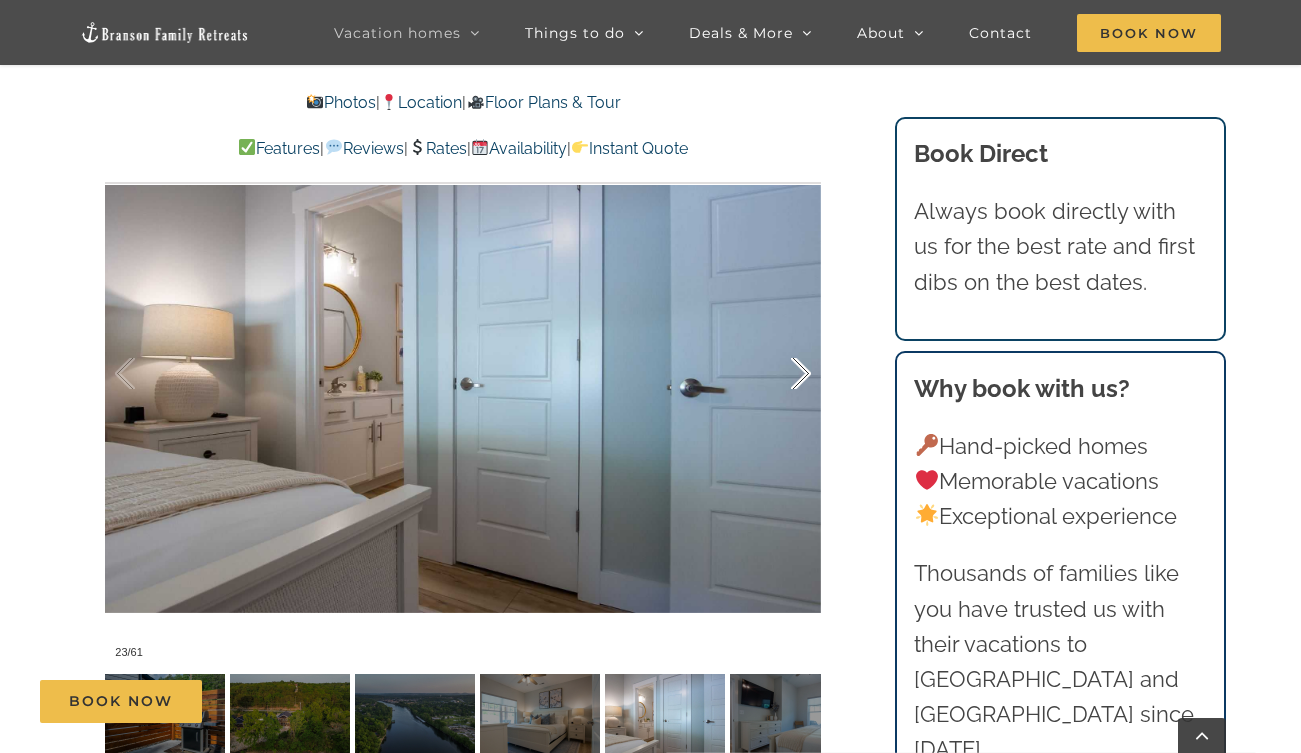 click at bounding box center [780, 374] 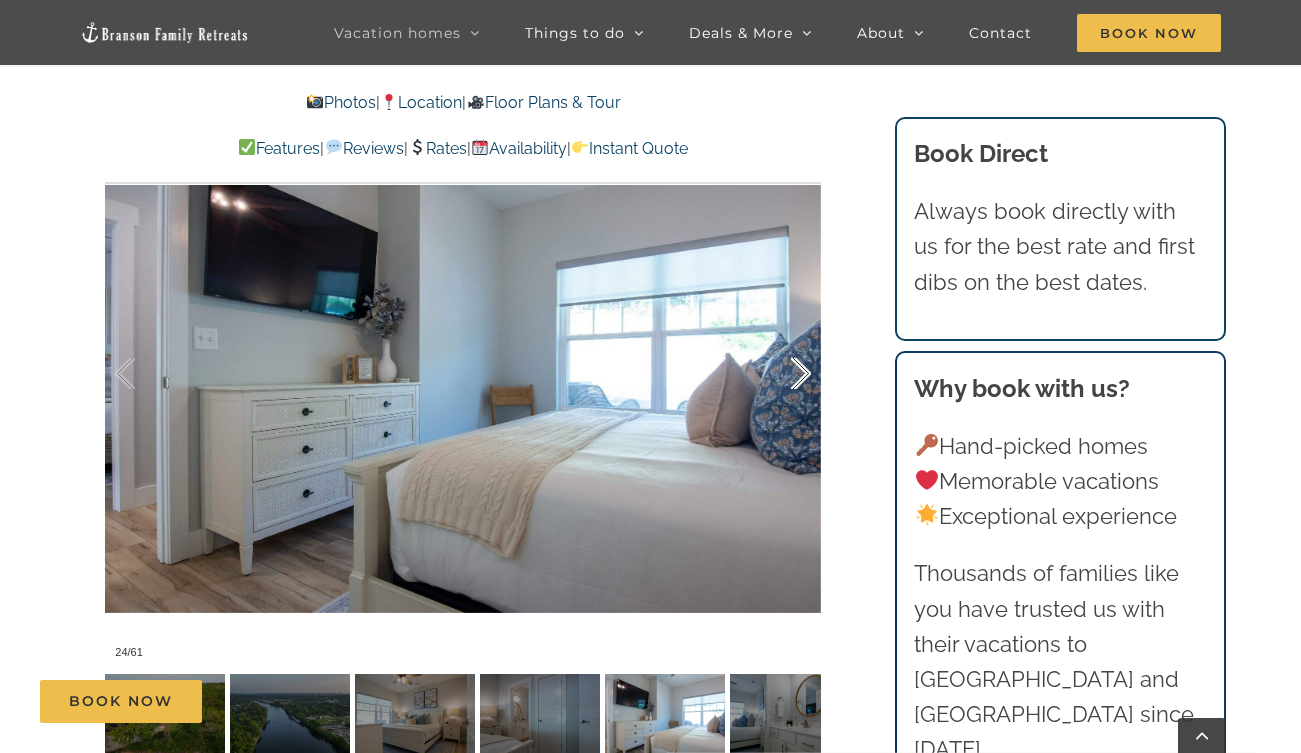 click at bounding box center (780, 374) 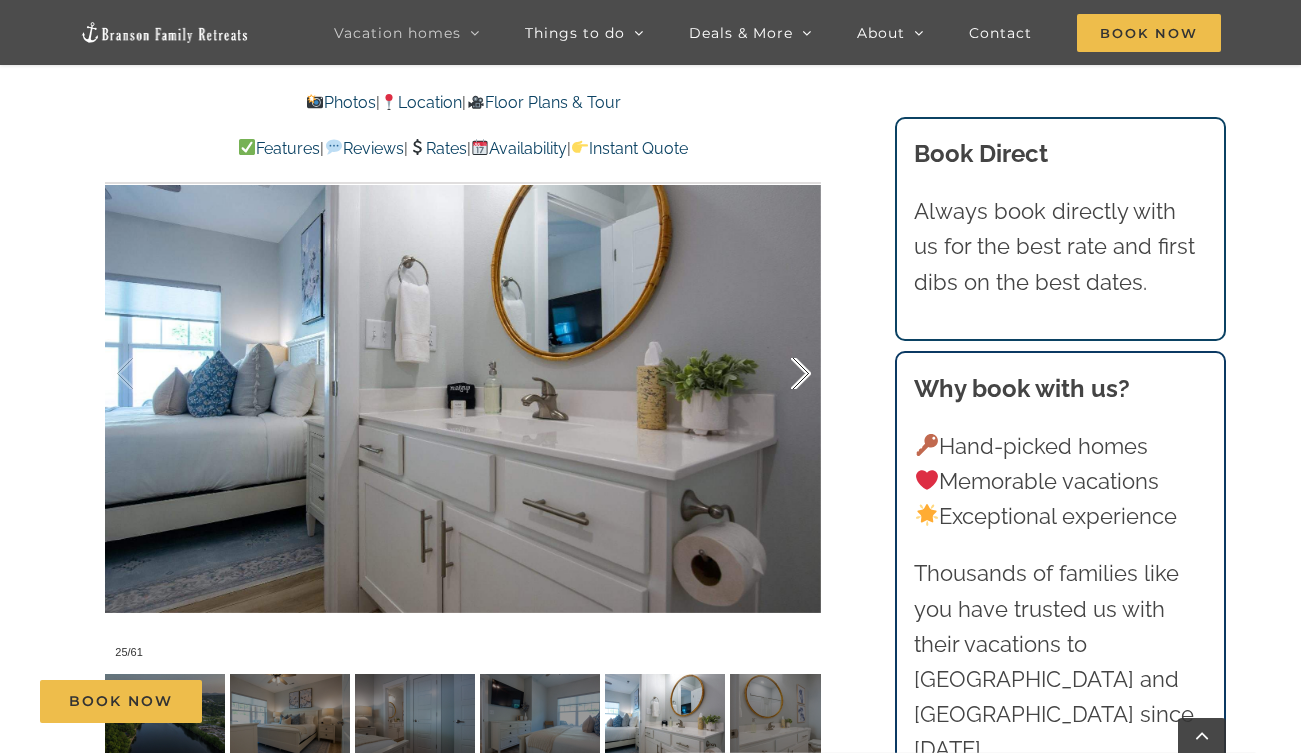 click at bounding box center [780, 374] 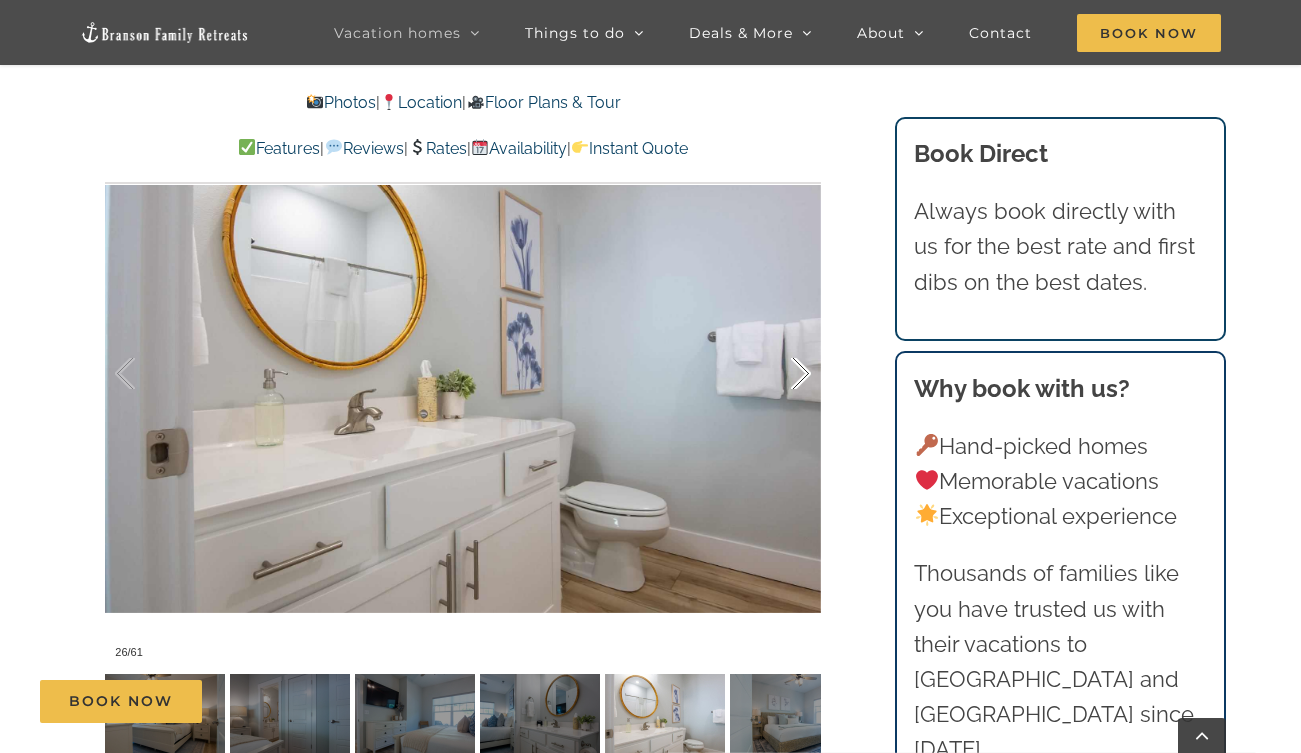 click at bounding box center (780, 374) 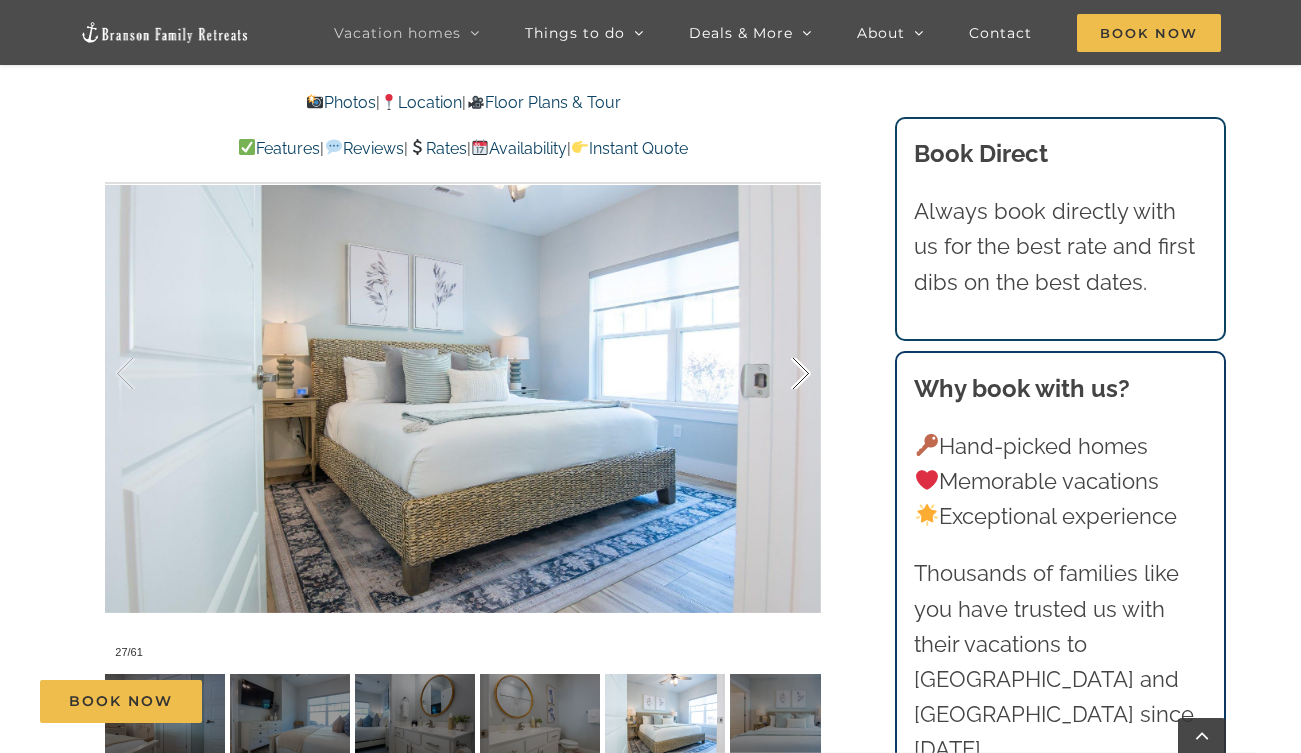 click at bounding box center (780, 374) 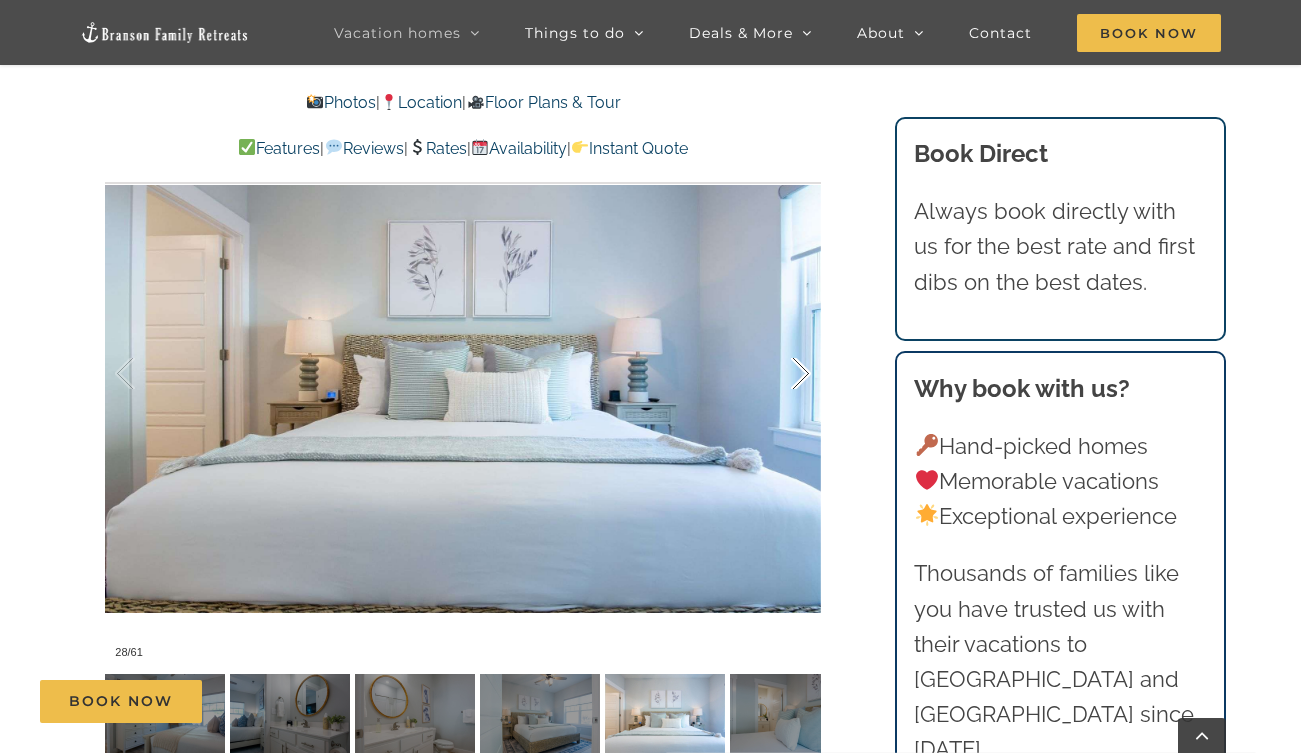 click at bounding box center [780, 374] 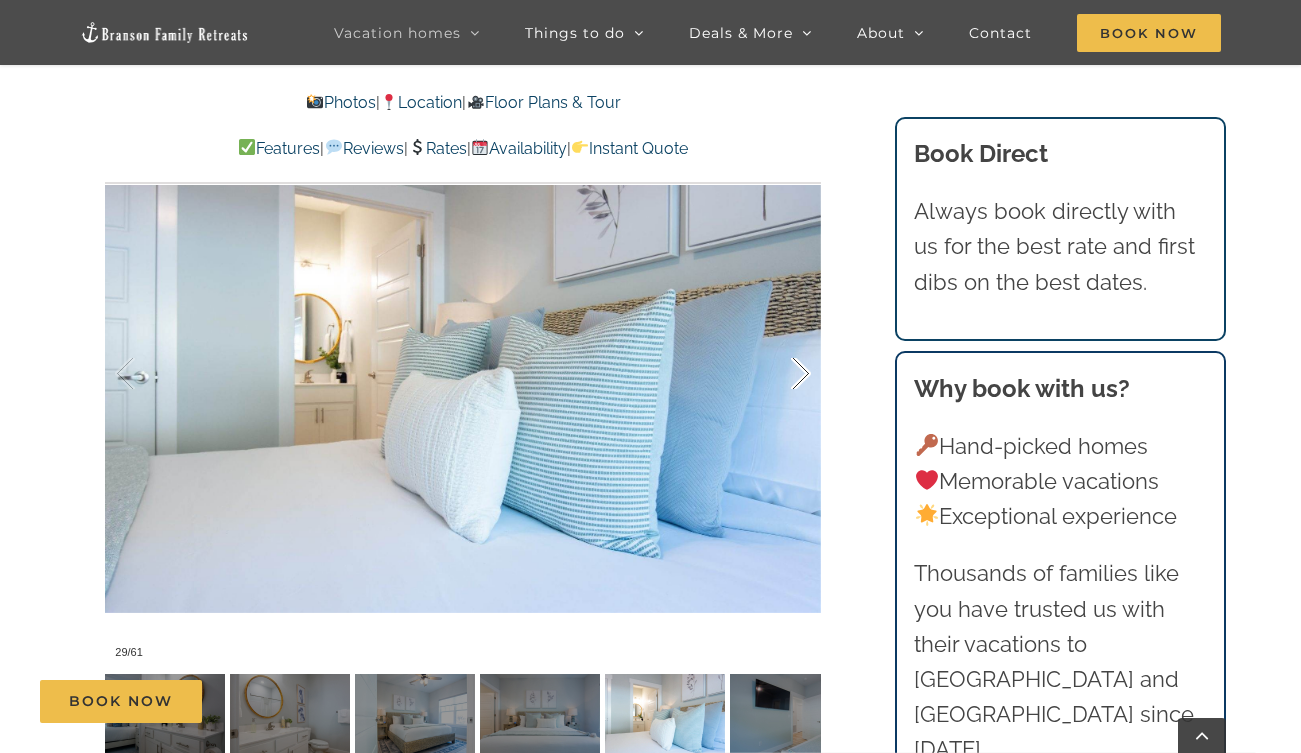 click at bounding box center (780, 374) 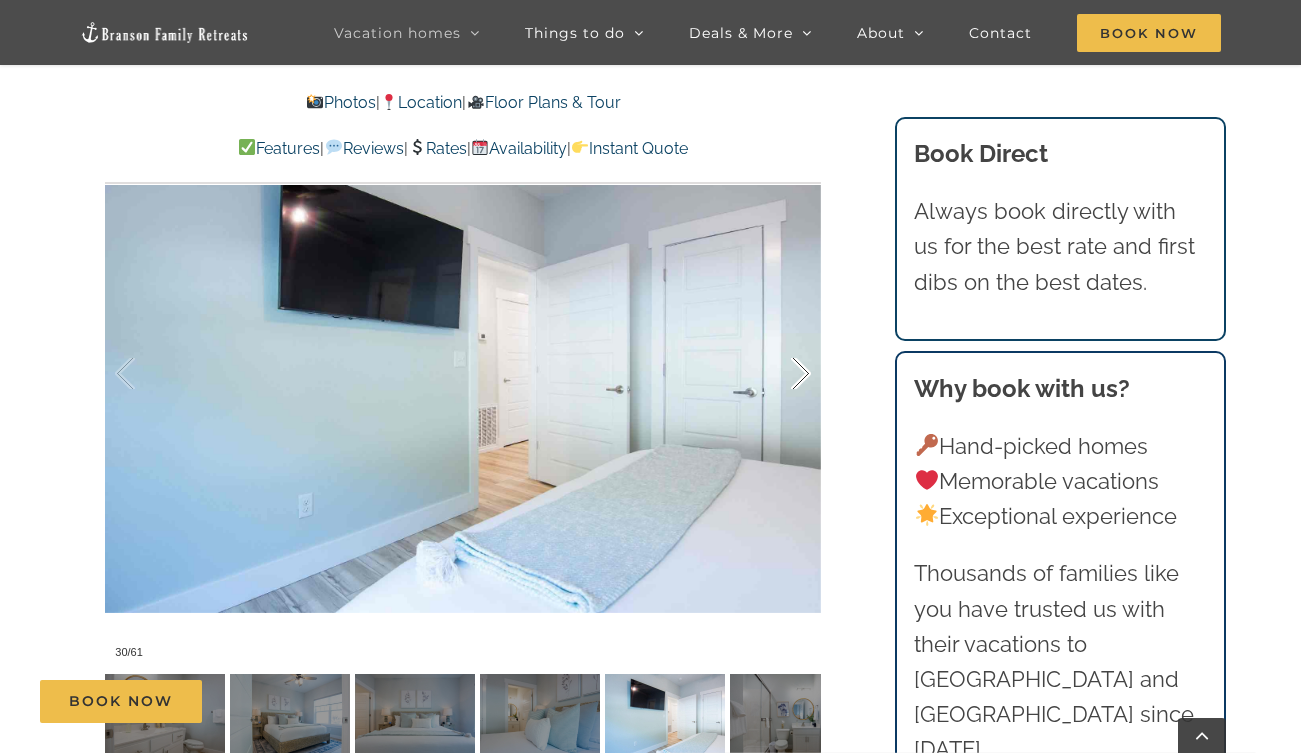click at bounding box center [780, 374] 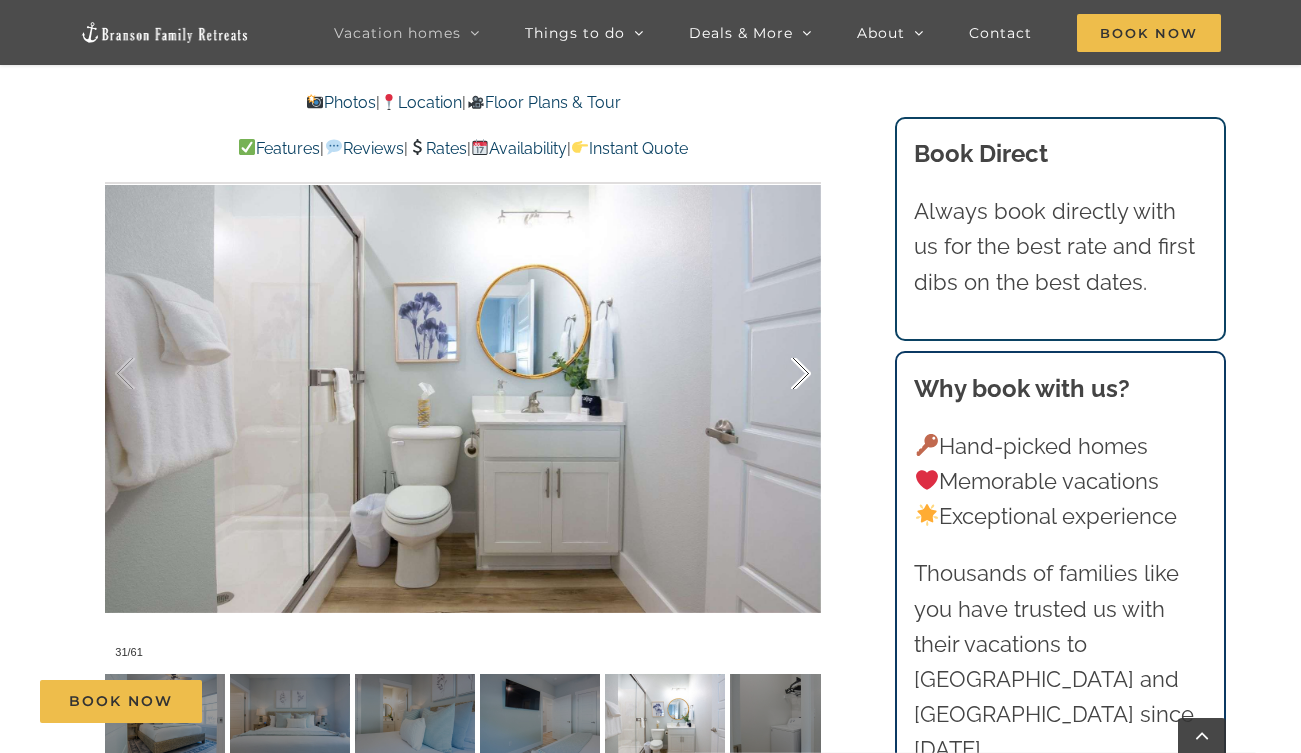 click at bounding box center [780, 374] 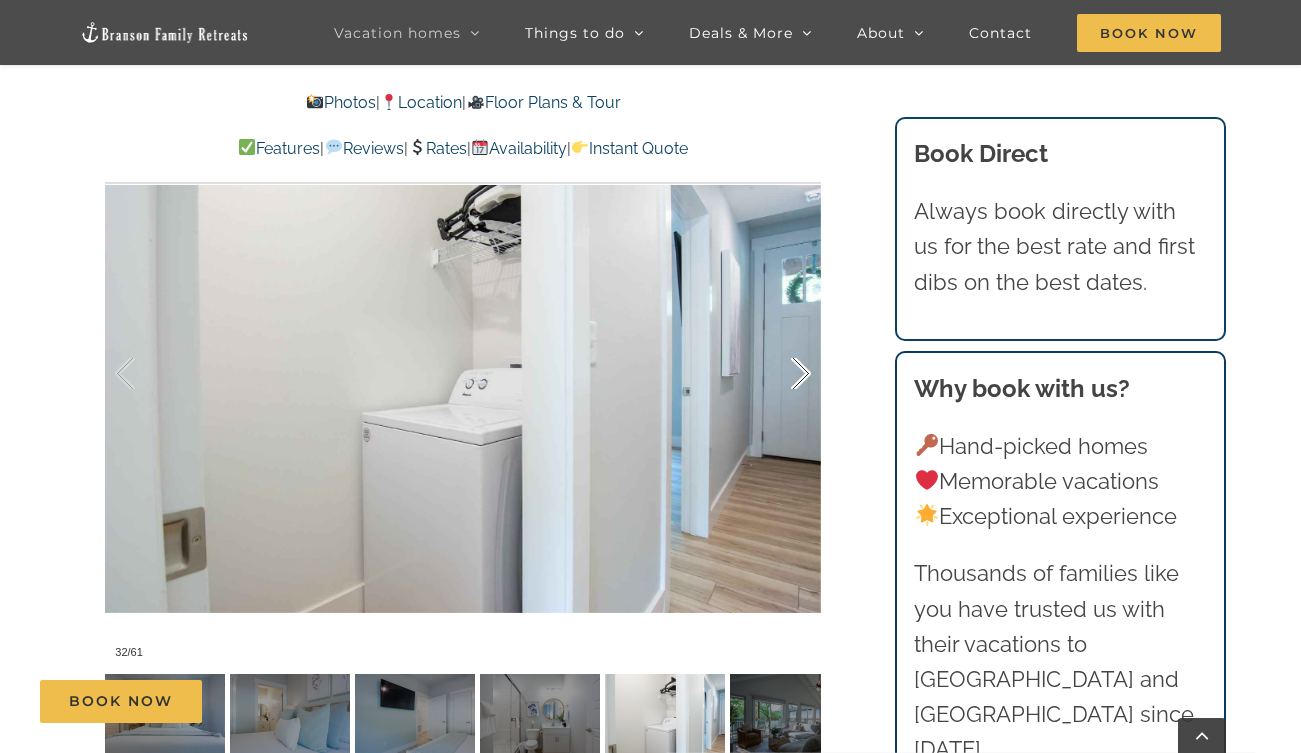 click at bounding box center [780, 374] 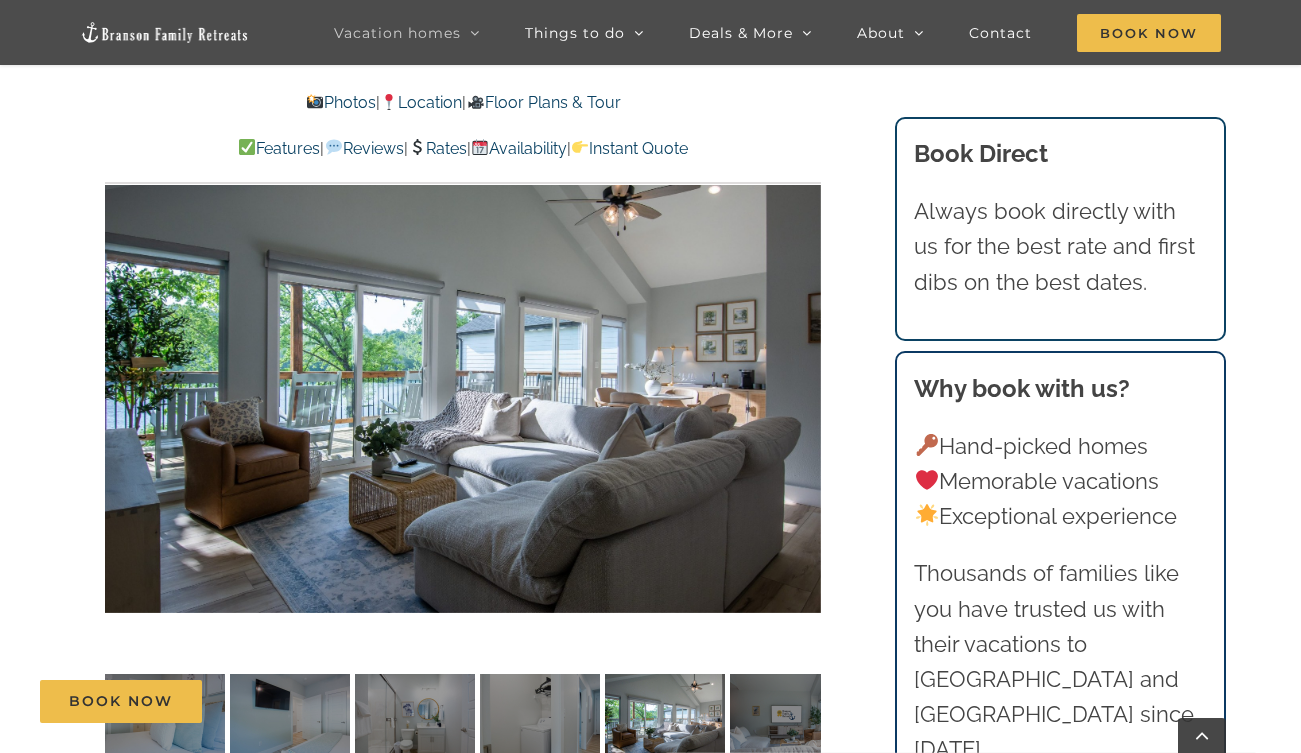 click at bounding box center [463, 374] 